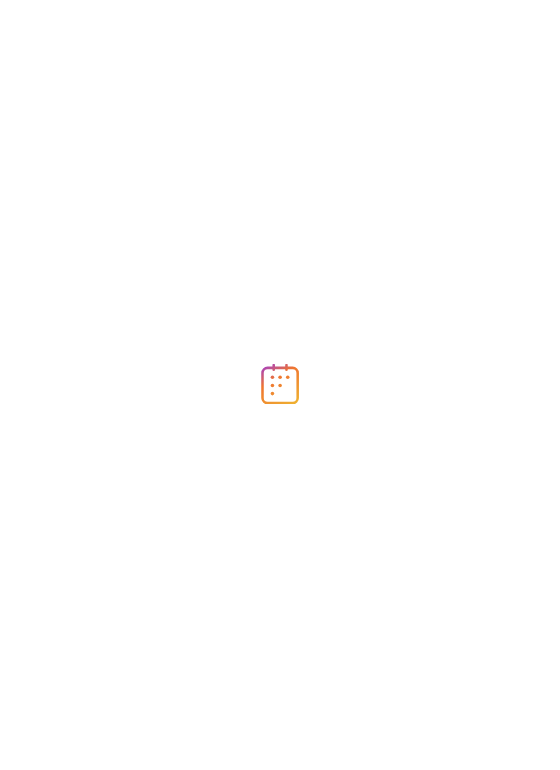scroll, scrollTop: 0, scrollLeft: 0, axis: both 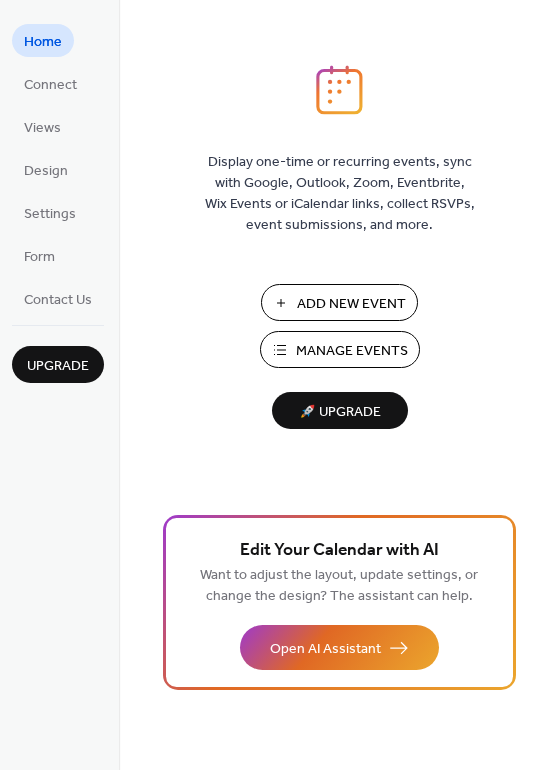 click on "Manage Events" at bounding box center (352, 351) 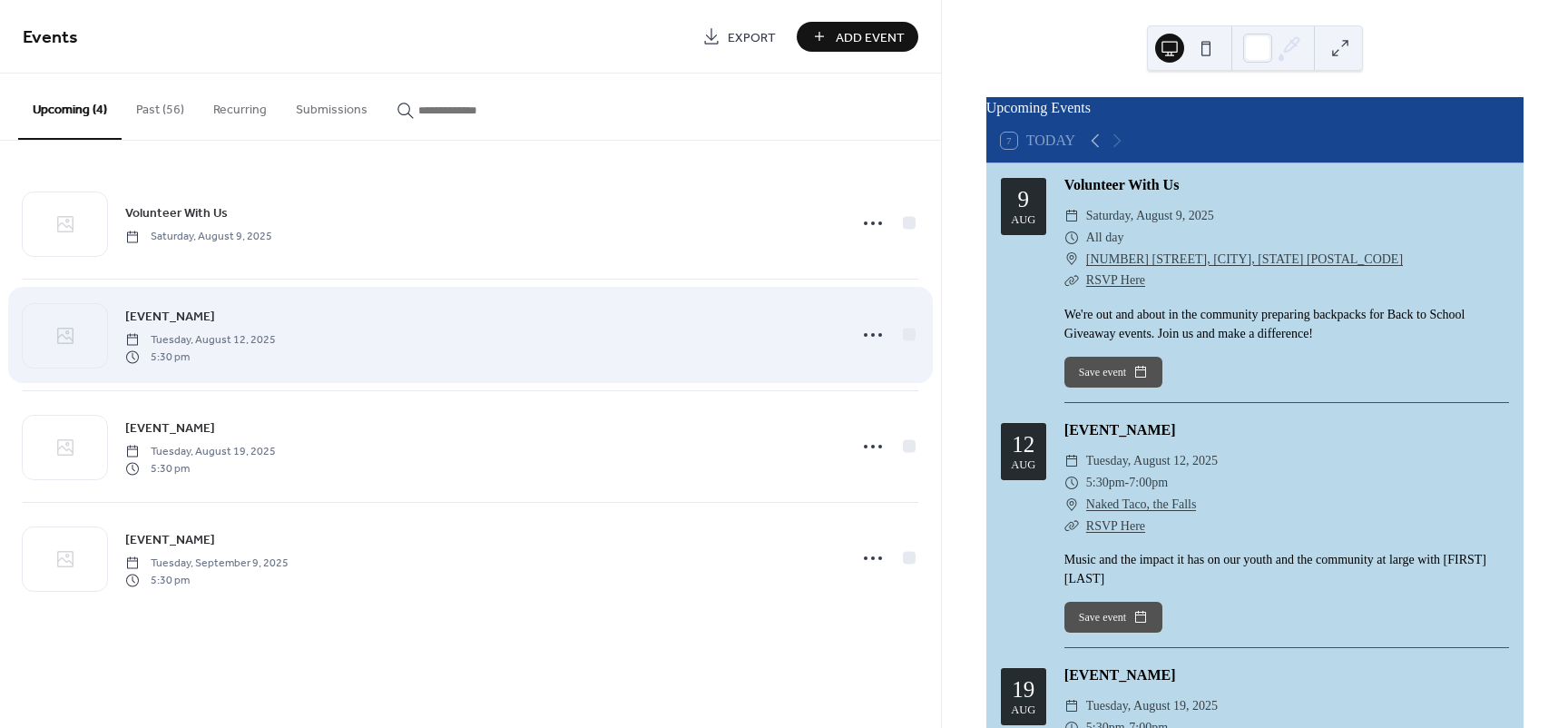 scroll, scrollTop: 0, scrollLeft: 0, axis: both 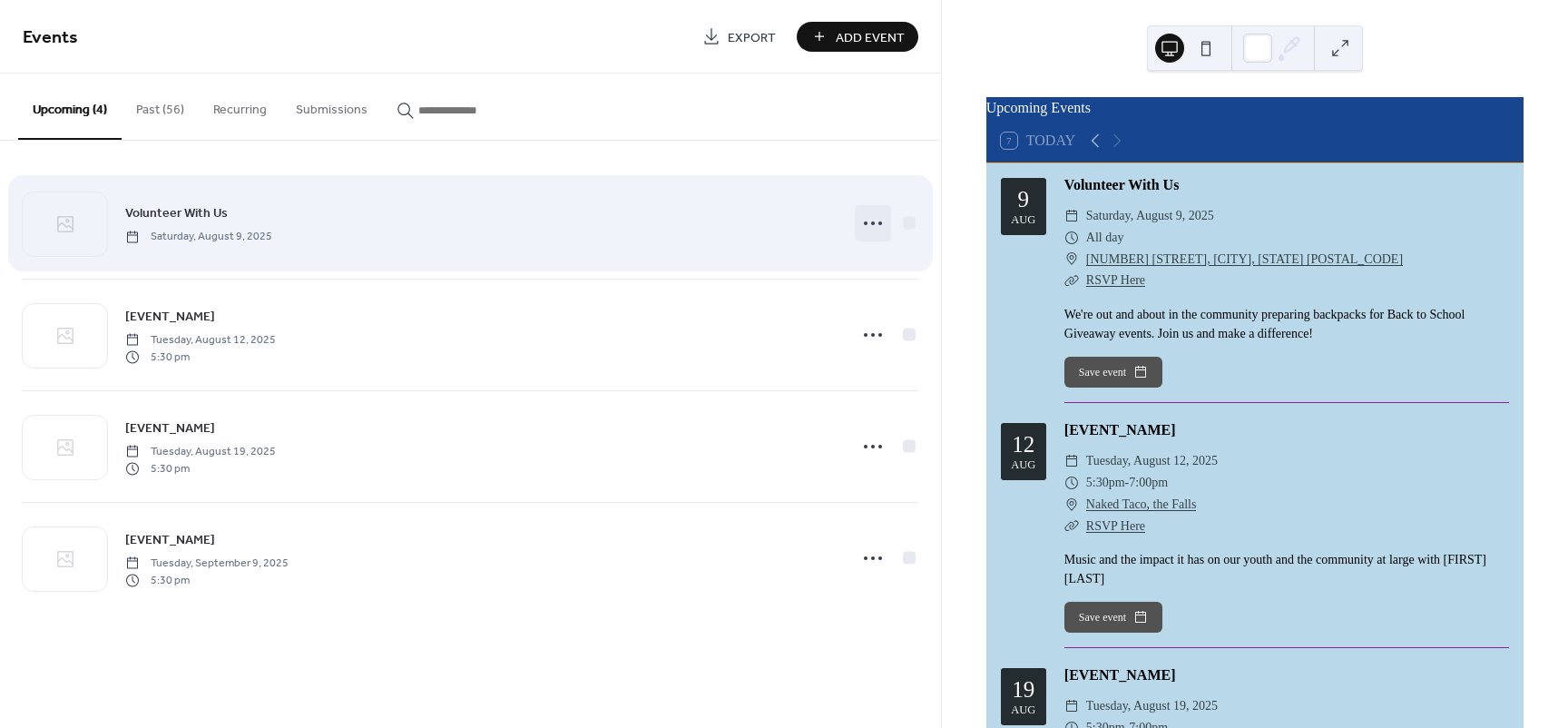 click 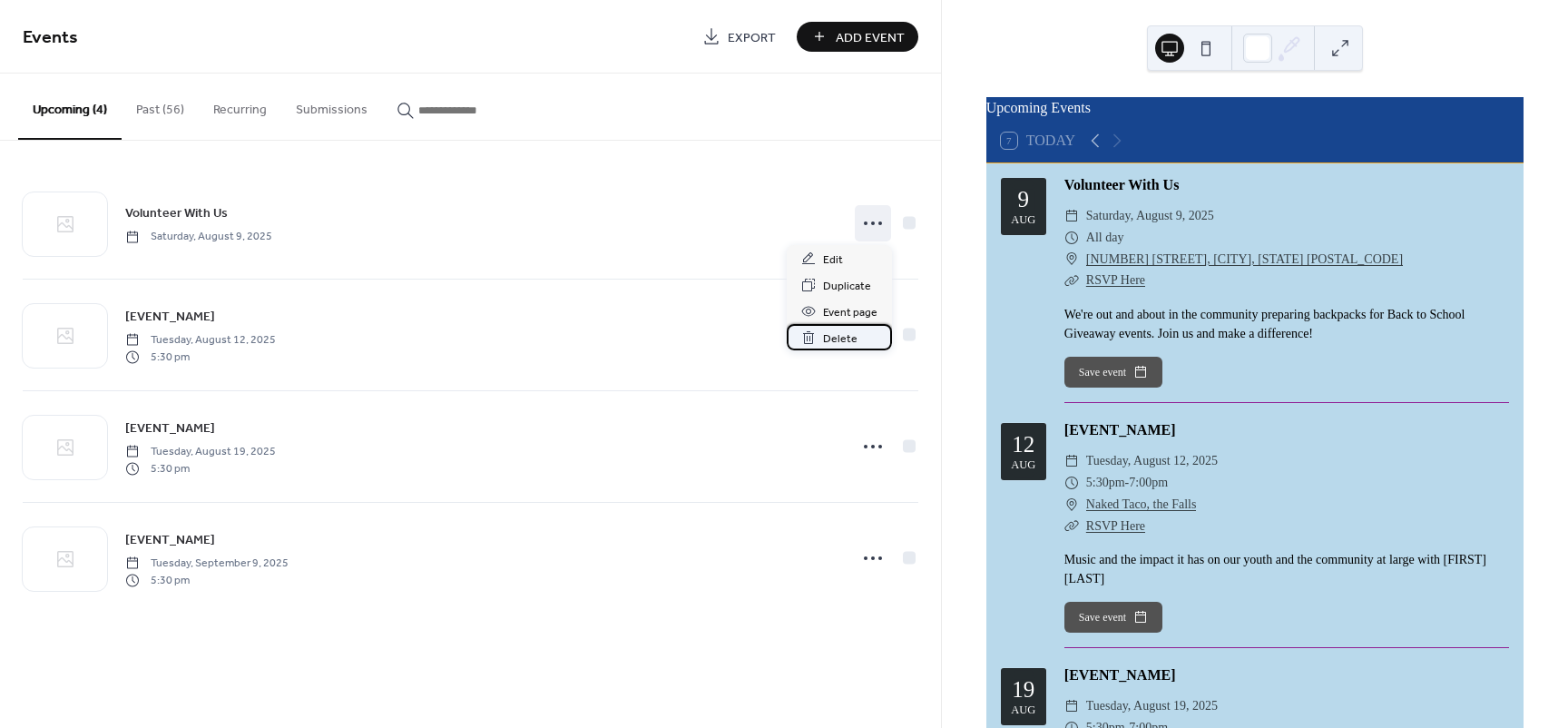 click on "Delete" at bounding box center (840, 339) 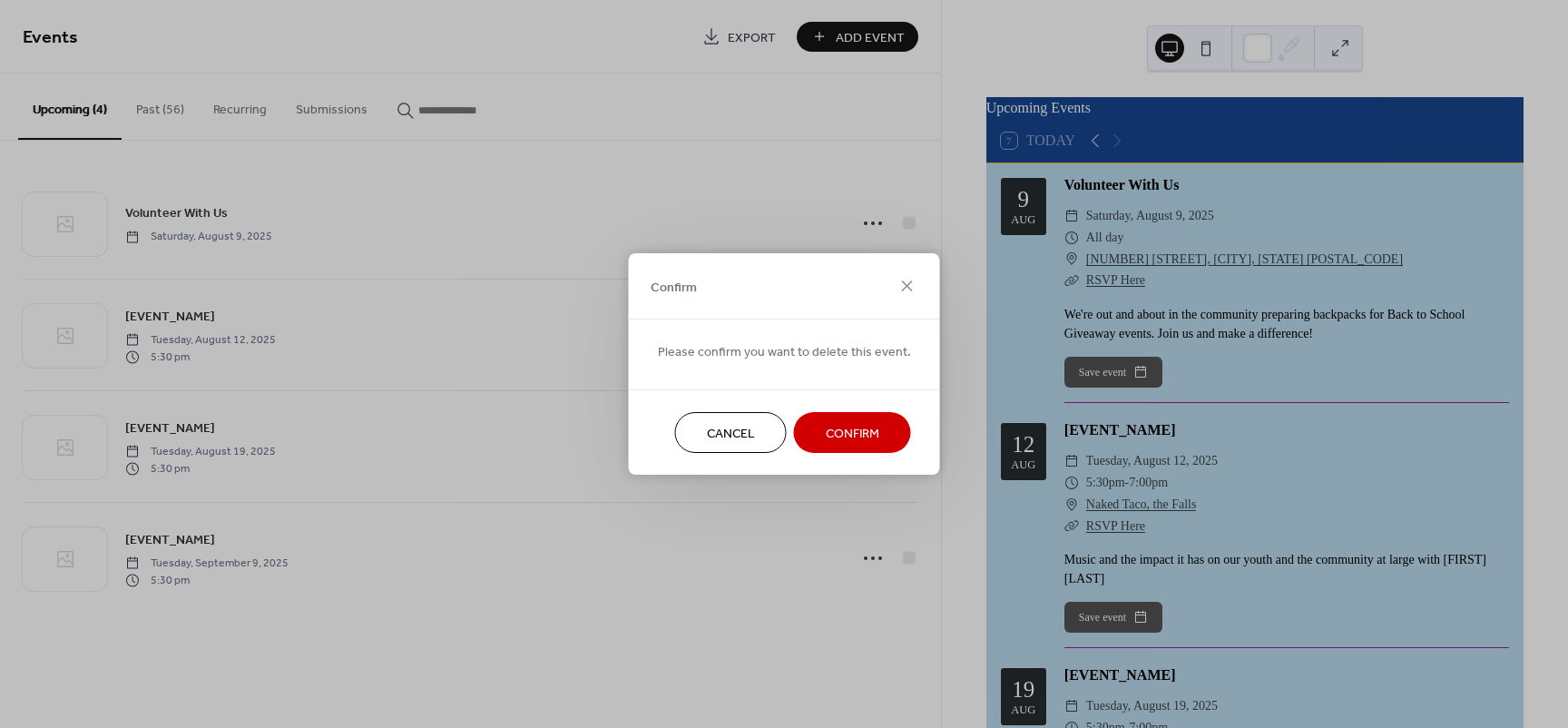click on "Confirm" at bounding box center [852, 432] 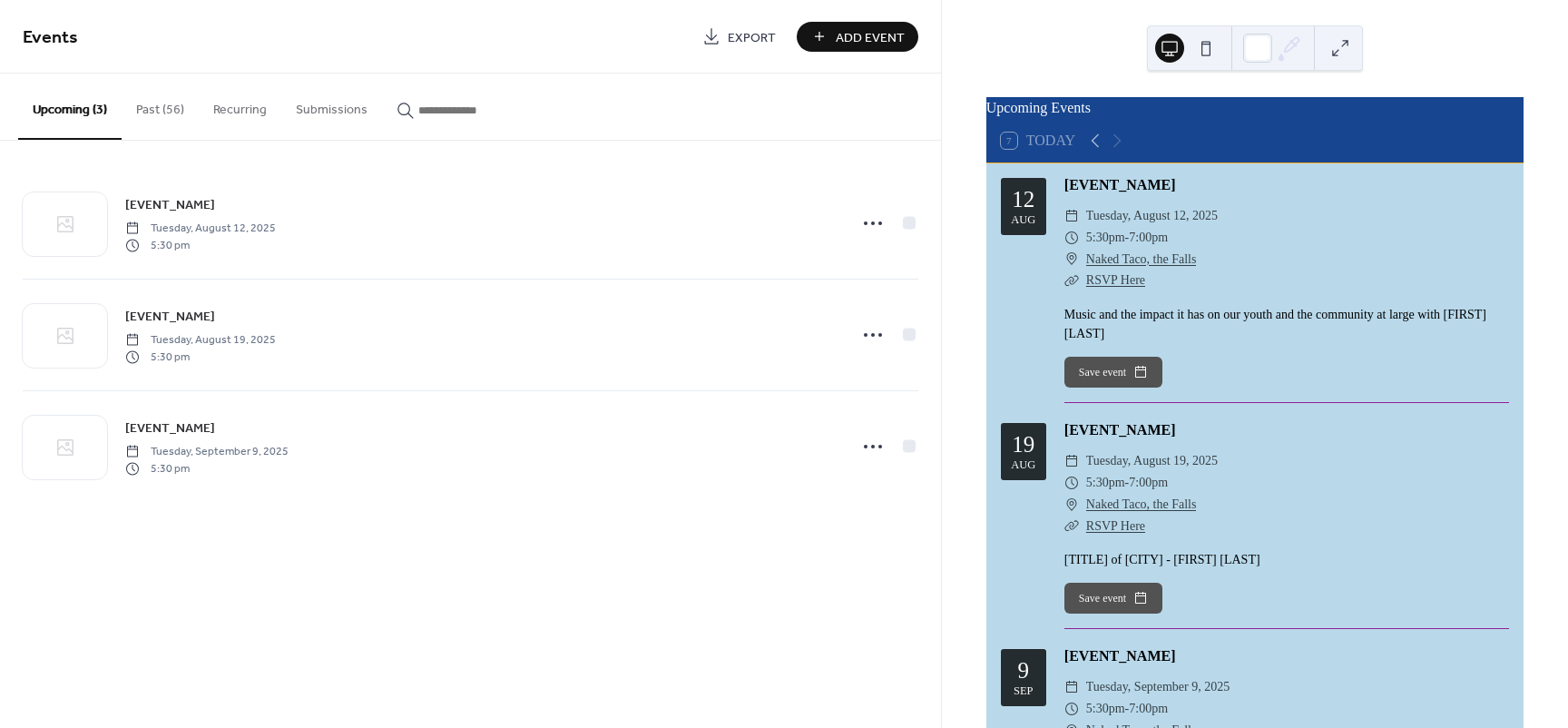 scroll, scrollTop: 55, scrollLeft: 0, axis: vertical 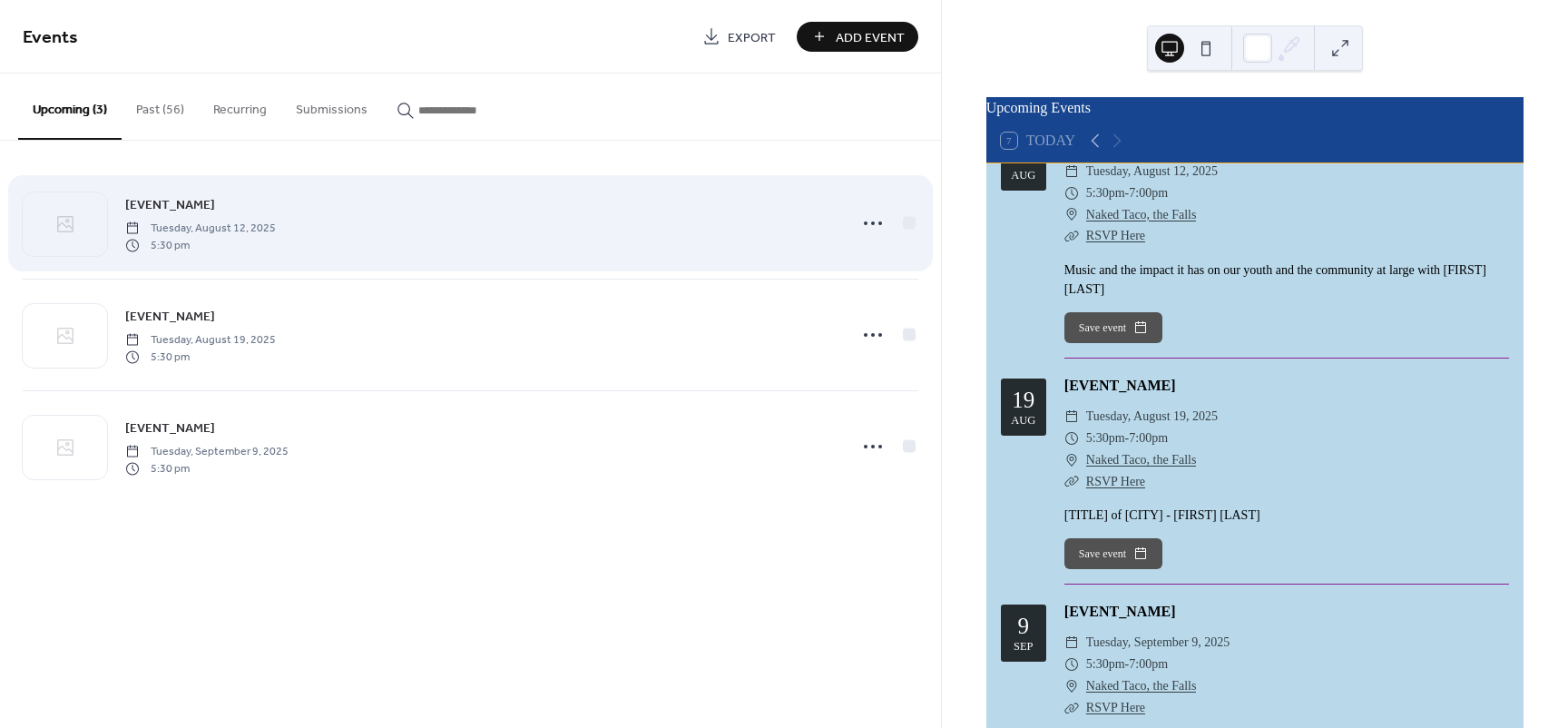 click 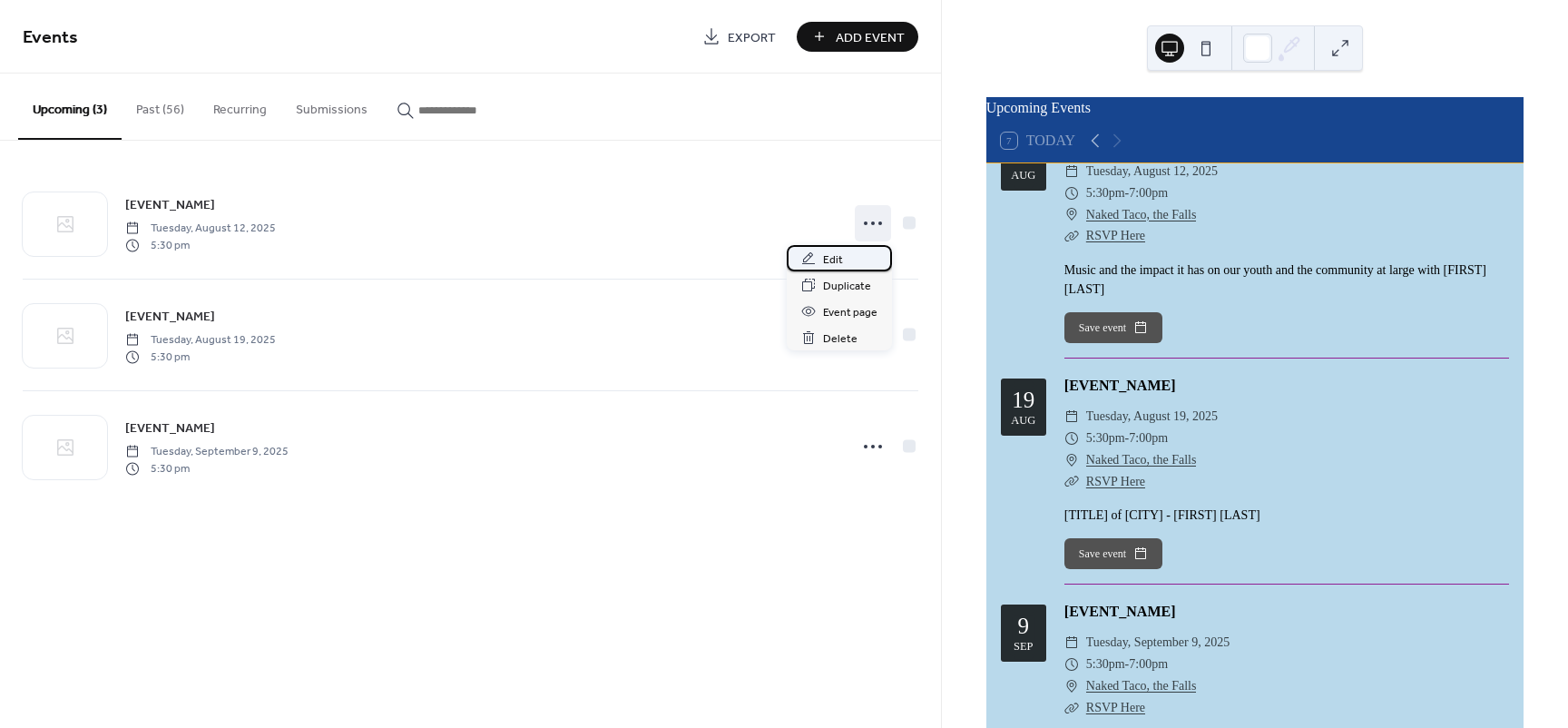 click on "Edit" at bounding box center [833, 260] 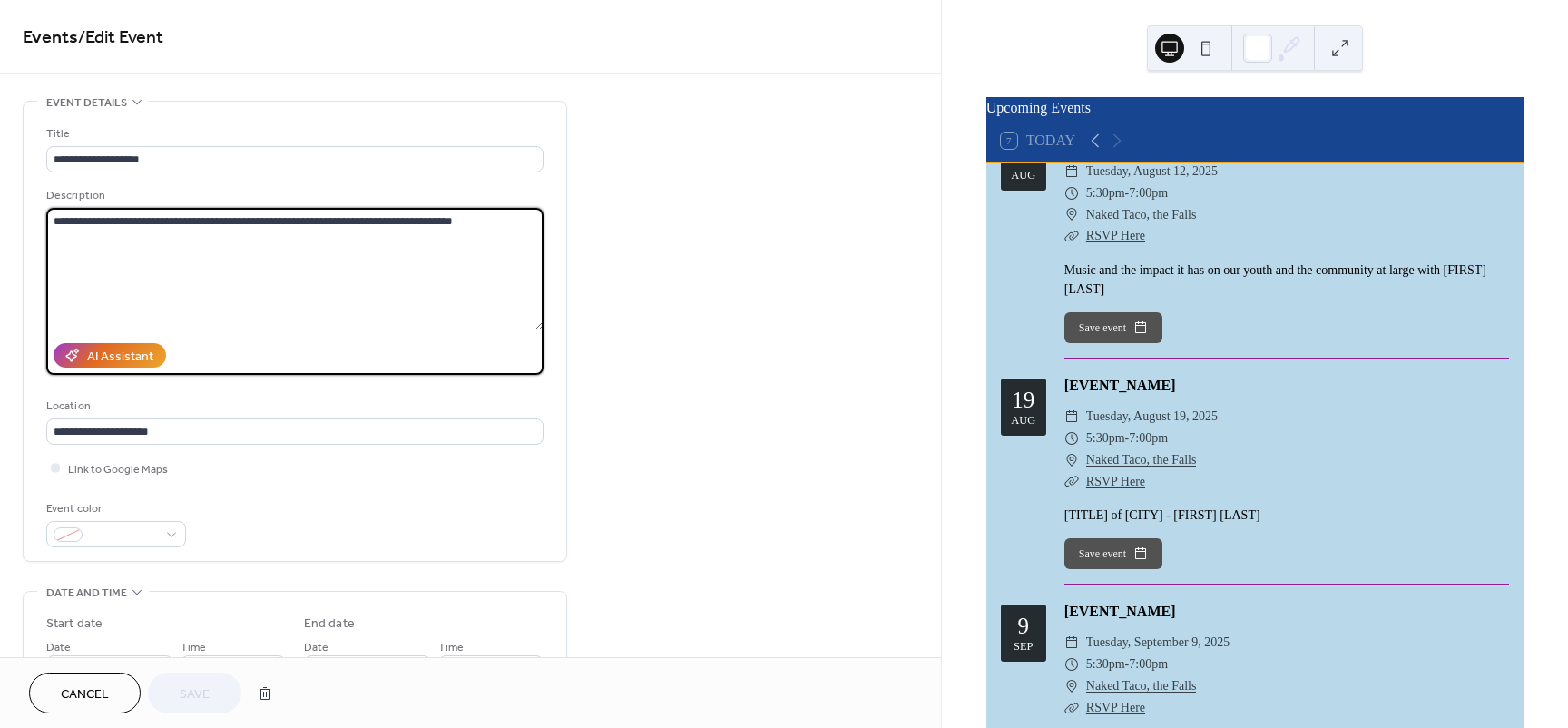 drag, startPoint x: 54, startPoint y: 228, endPoint x: 376, endPoint y: 234, distance: 322.0559 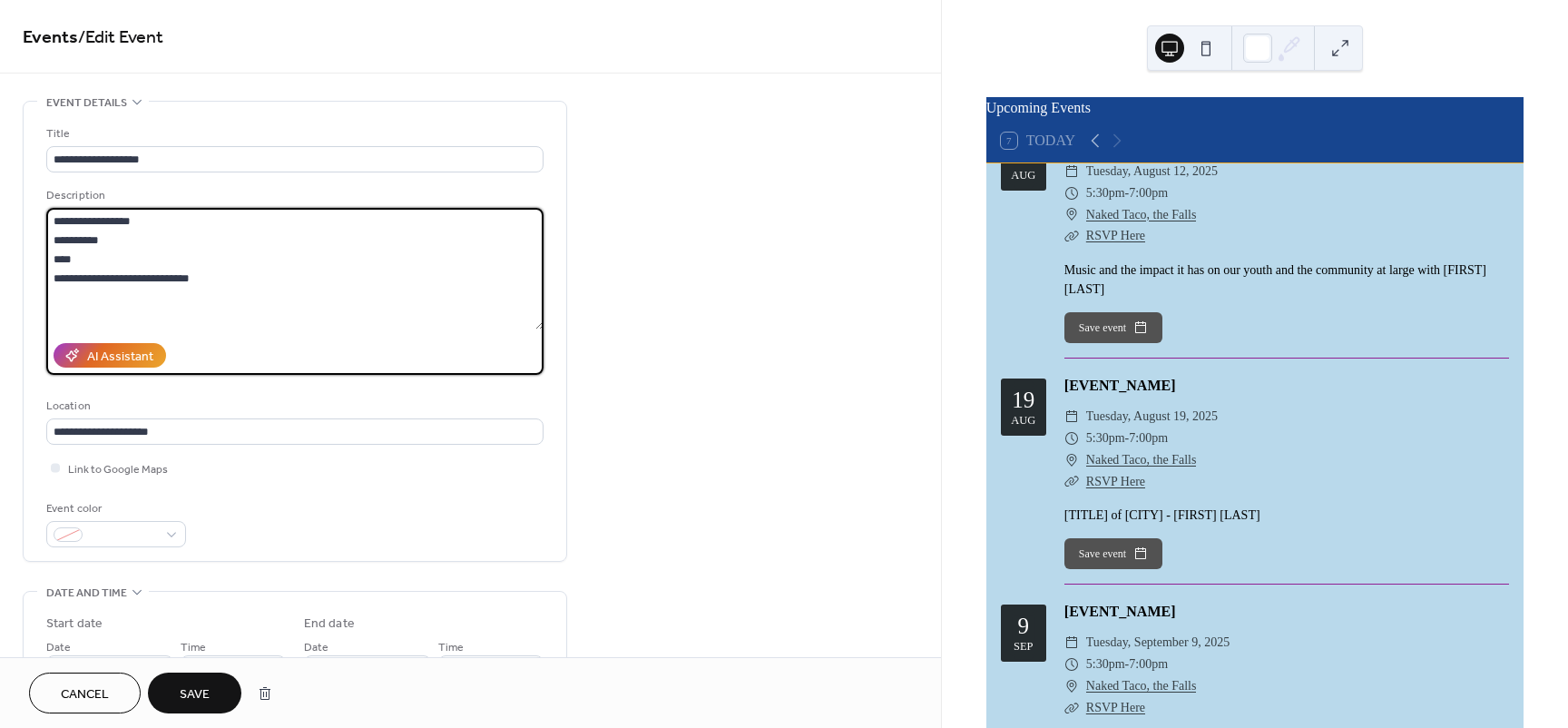 click on "**********" at bounding box center [295, 269] 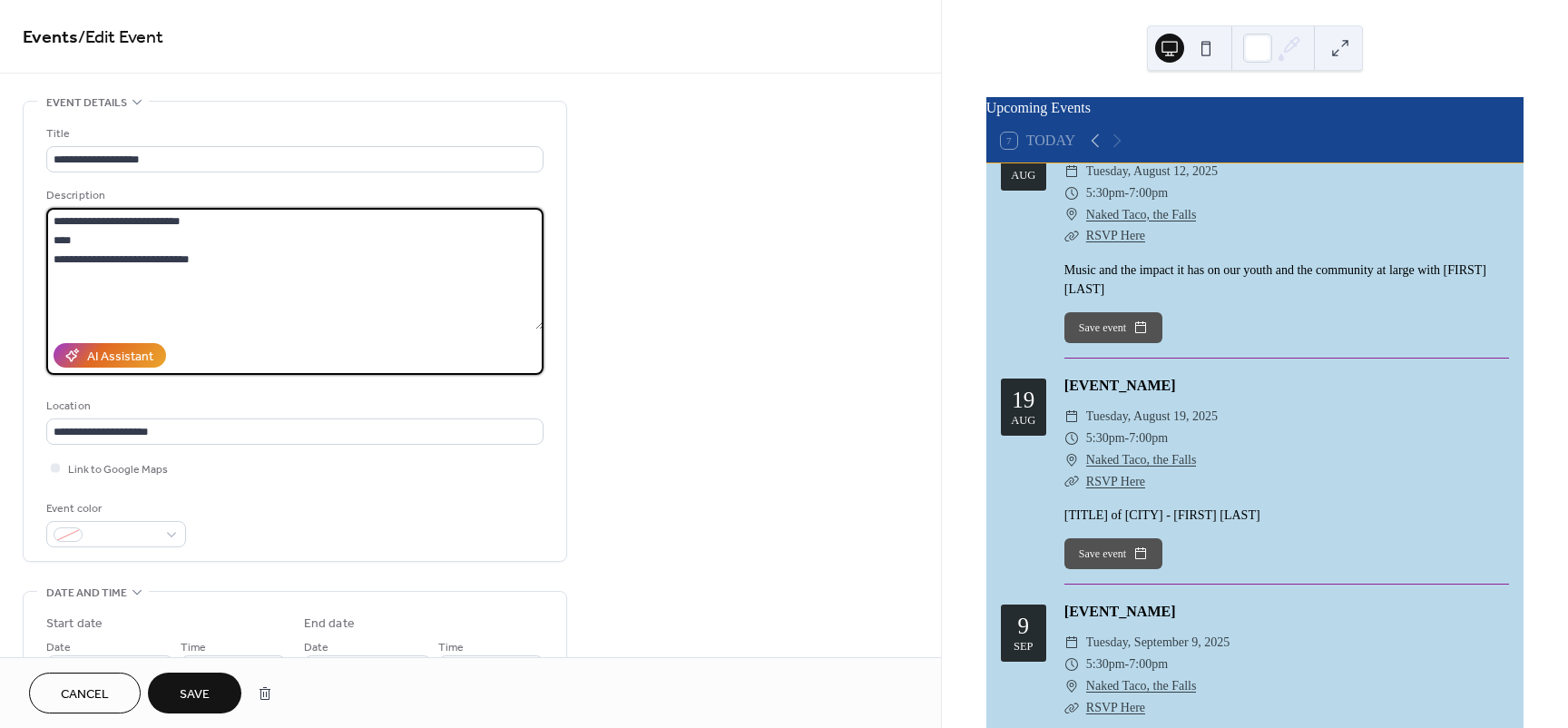 click on "**********" at bounding box center [295, 269] 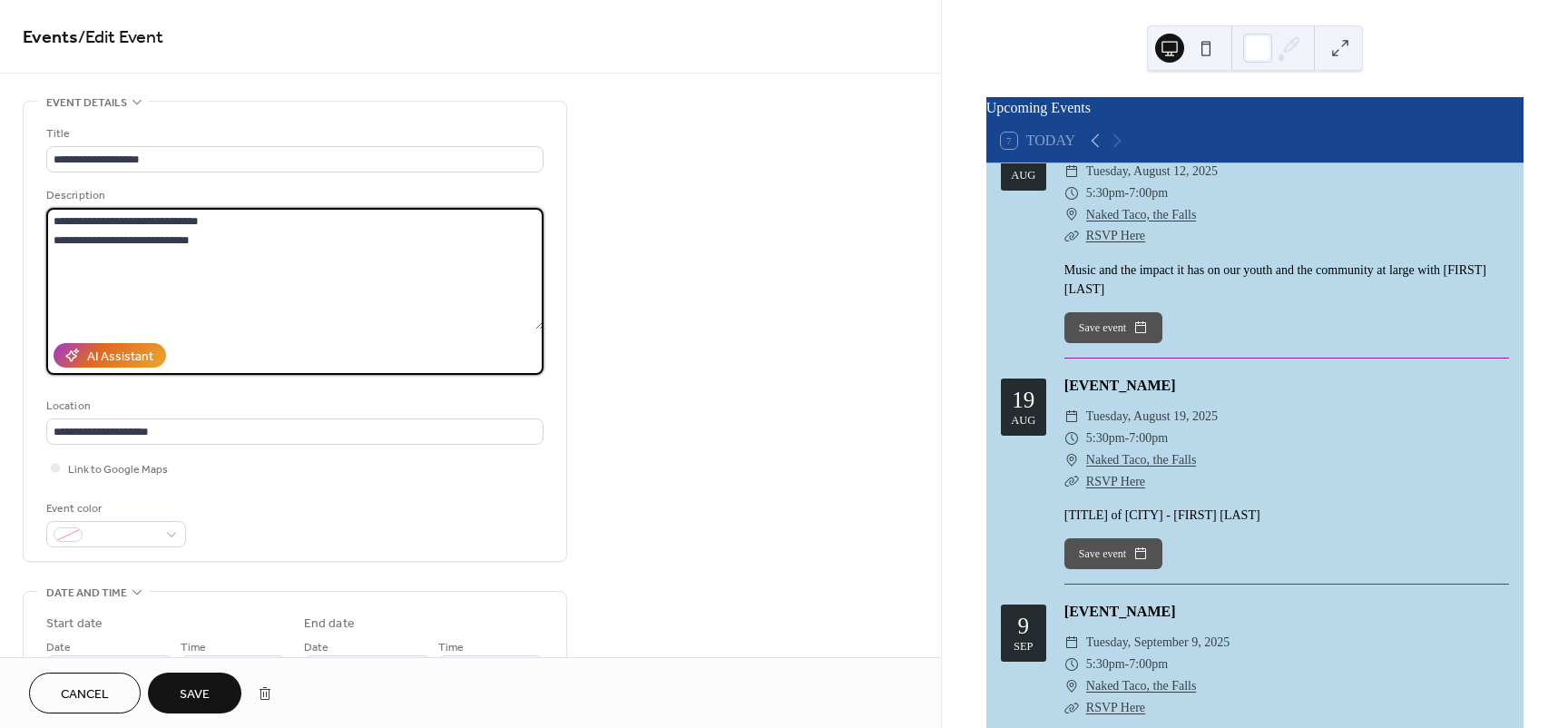 click on "**********" at bounding box center [295, 269] 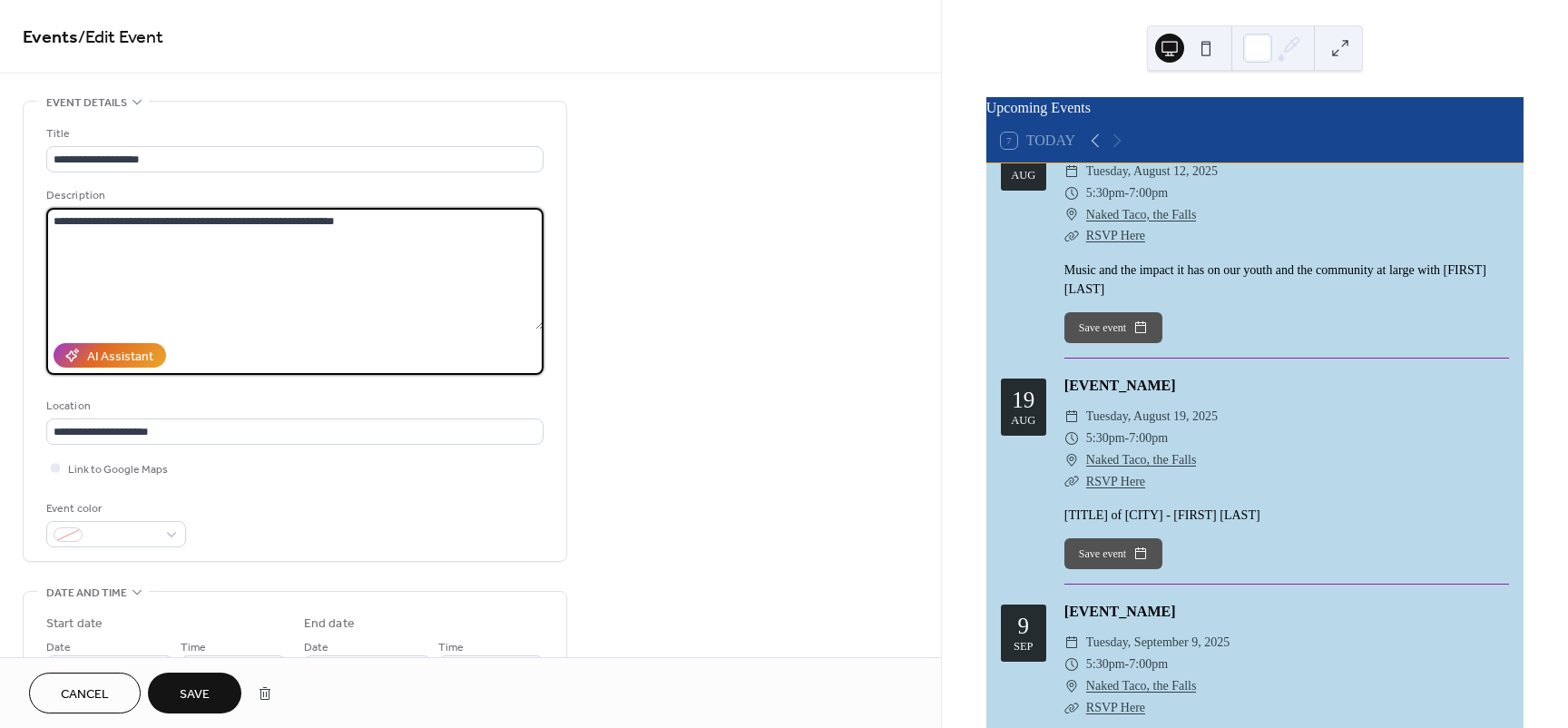 click on "**********" at bounding box center [295, 269] 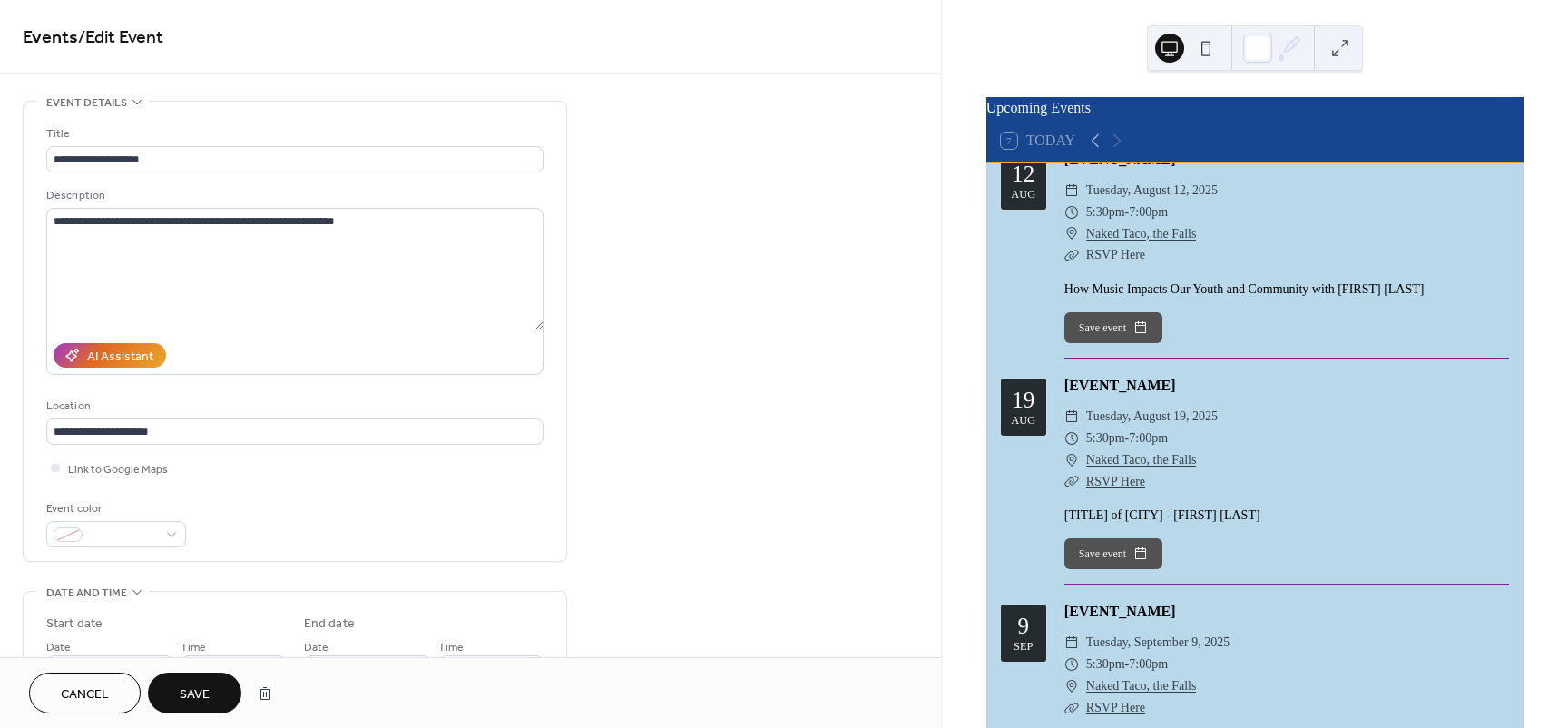 scroll, scrollTop: 36, scrollLeft: 0, axis: vertical 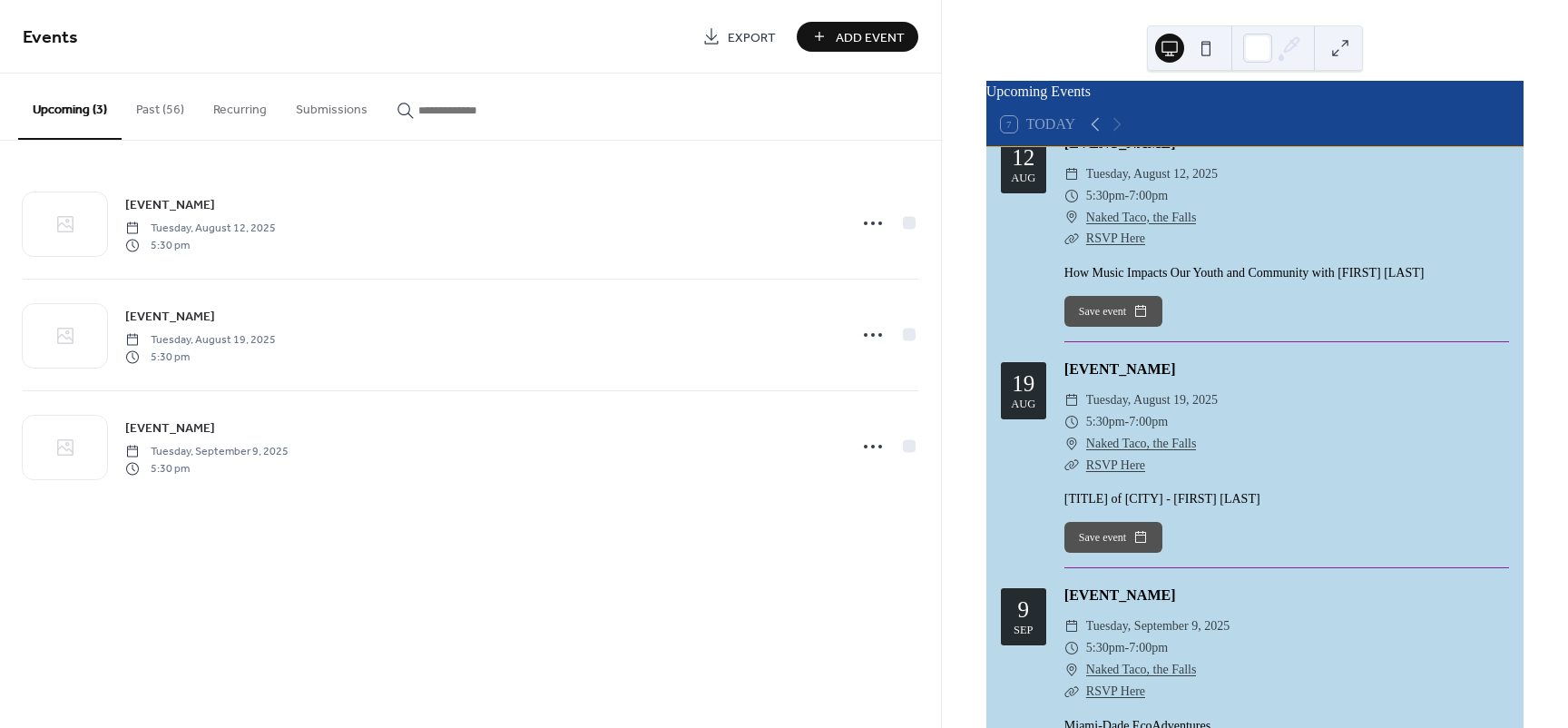 click on "Past (56)" at bounding box center (160, 105) 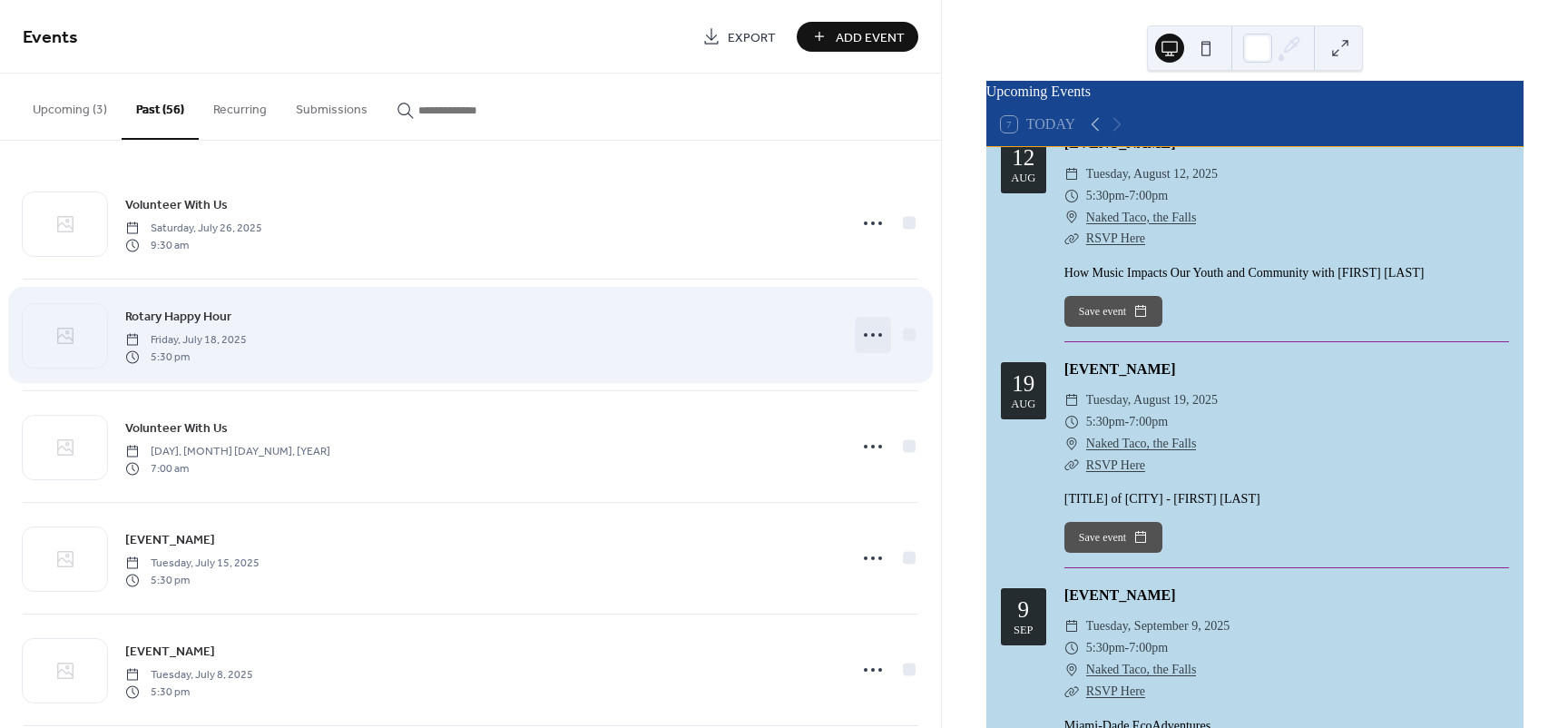 click 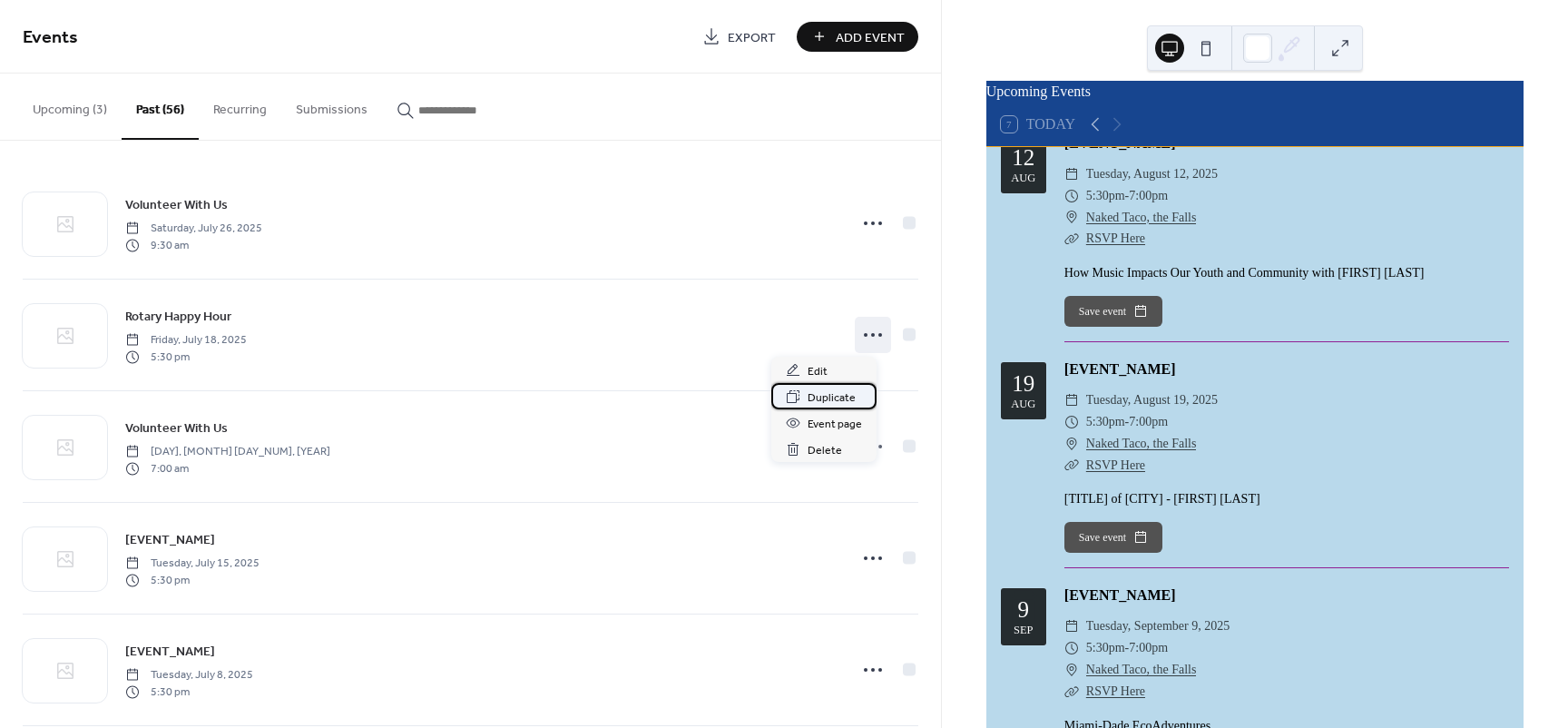click on "Duplicate" at bounding box center (824, 396) 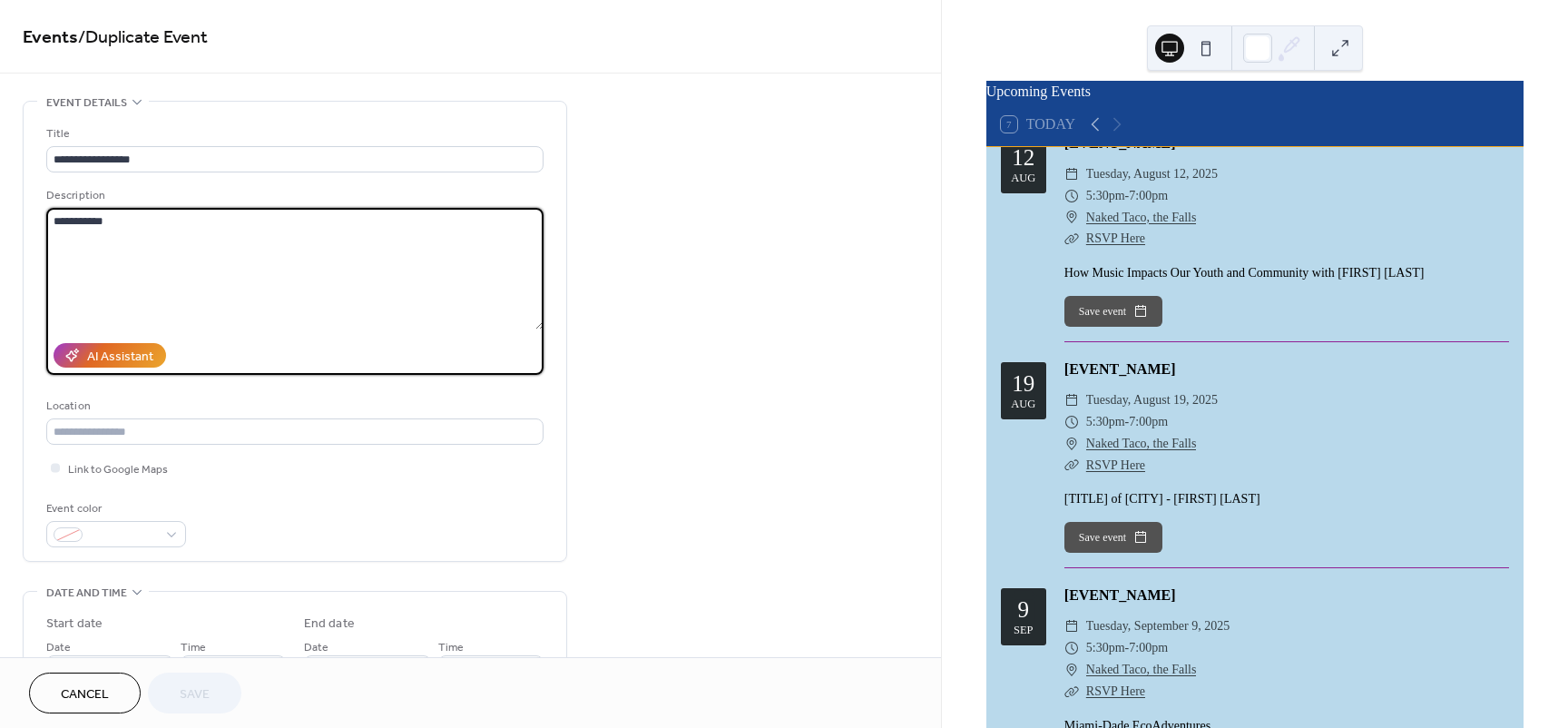 drag, startPoint x: 113, startPoint y: 226, endPoint x: 49, endPoint y: 223, distance: 64.070274 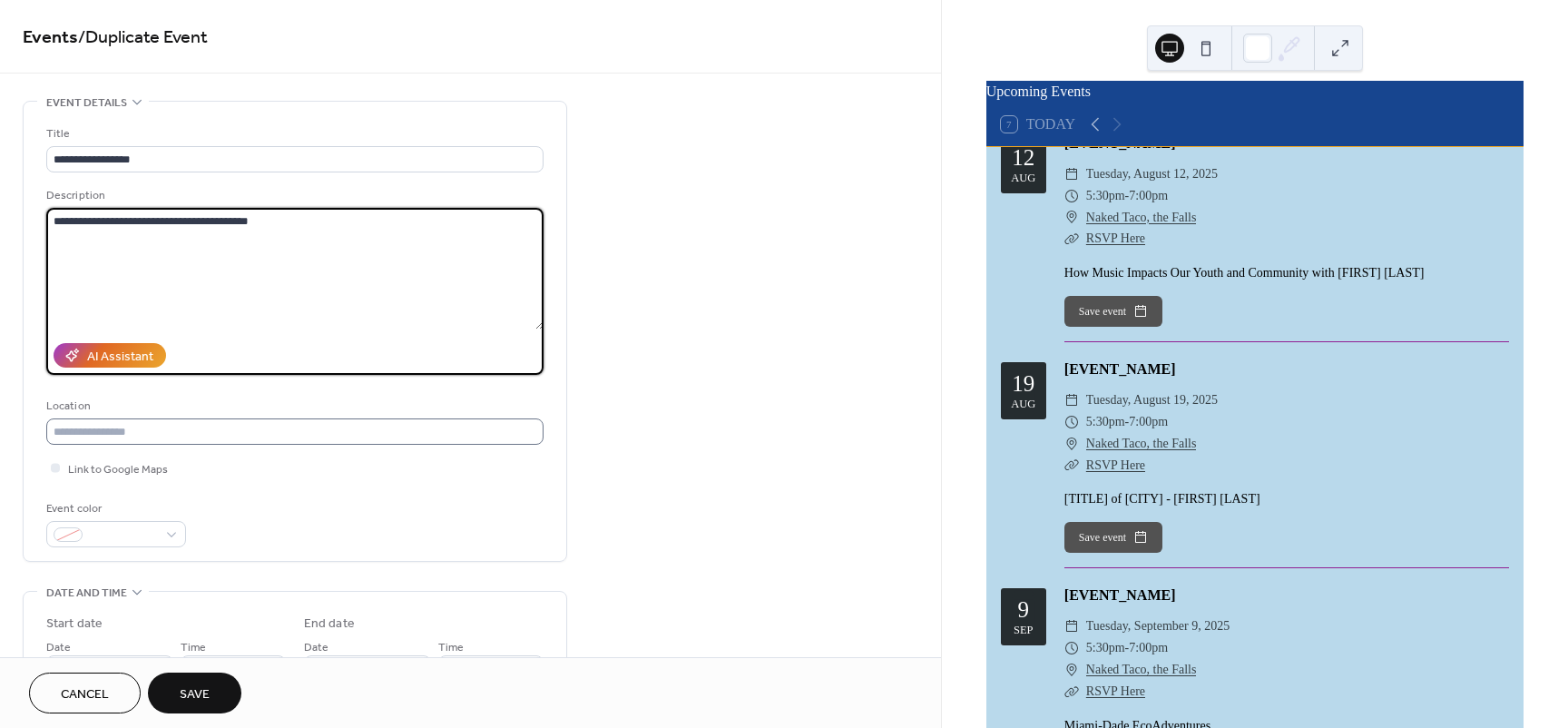 type on "**********" 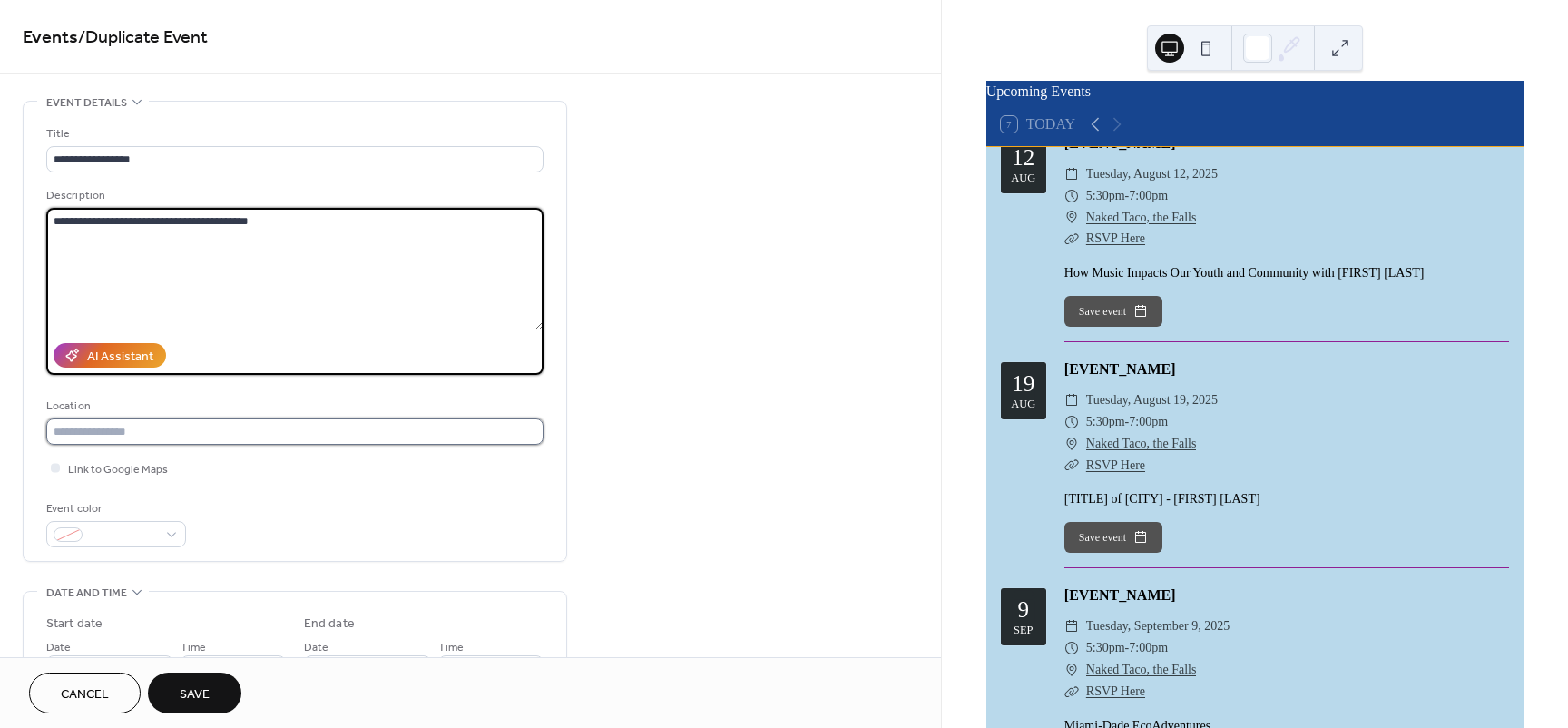 click at bounding box center [295, 431] 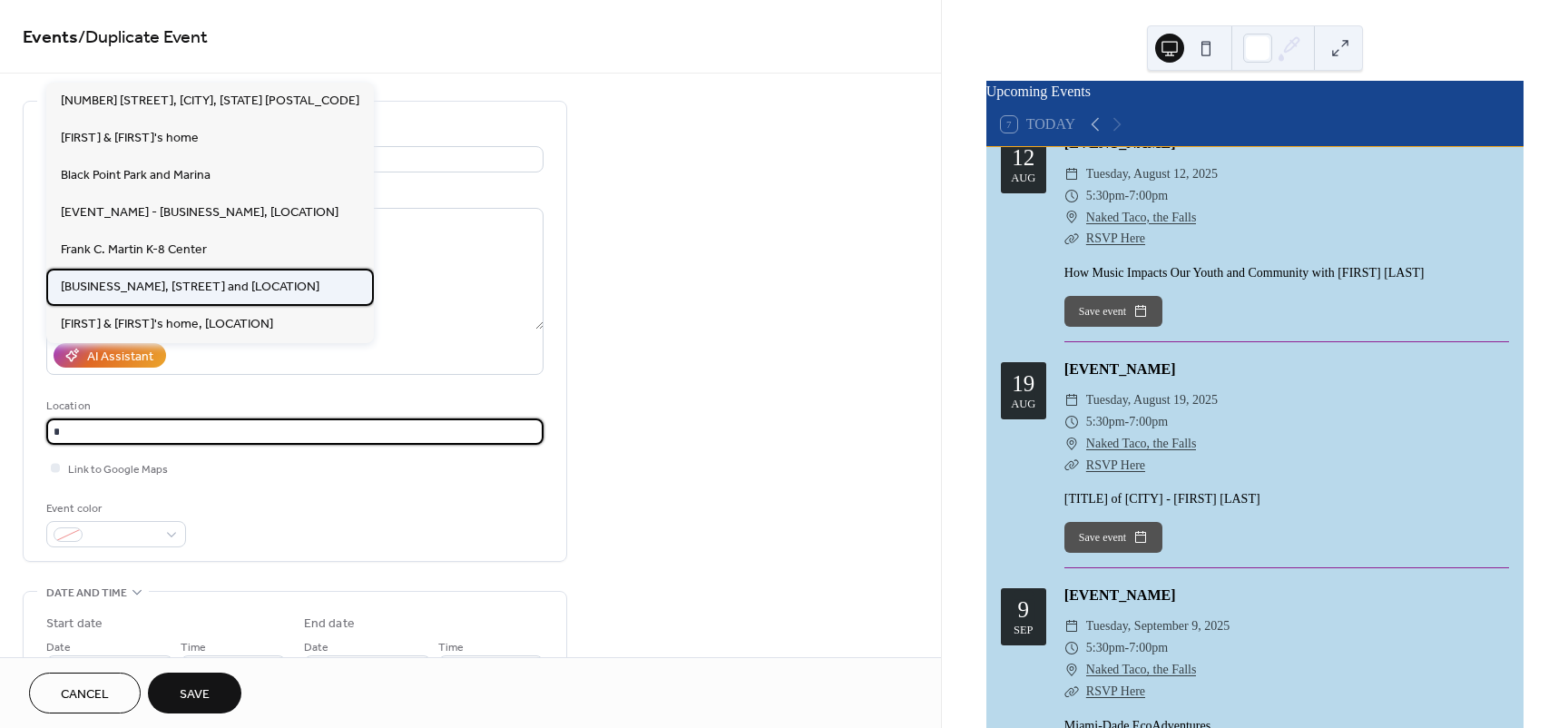 click on "[BUSINESS_NAME], [STREET] and [LOCATION]" at bounding box center (190, 287) 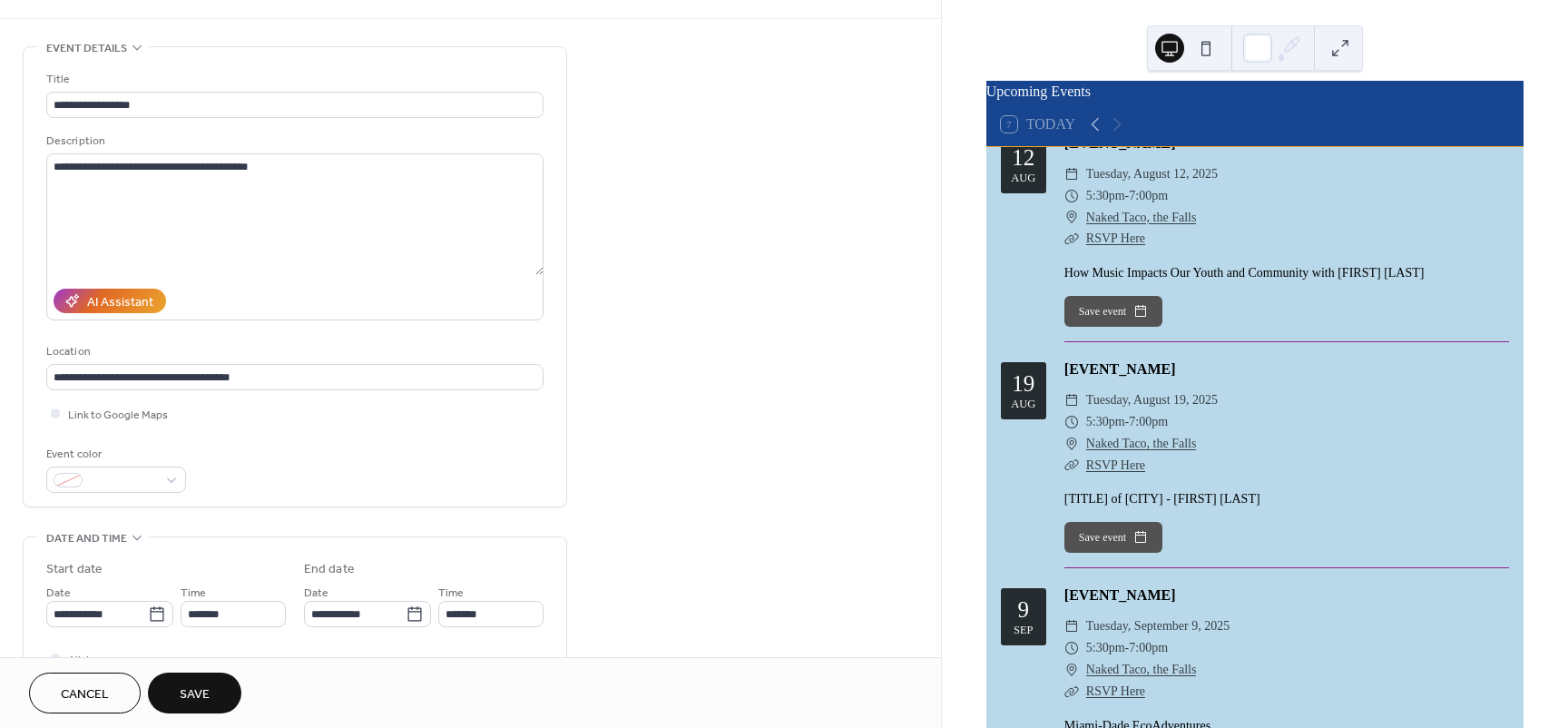 scroll, scrollTop: 109, scrollLeft: 0, axis: vertical 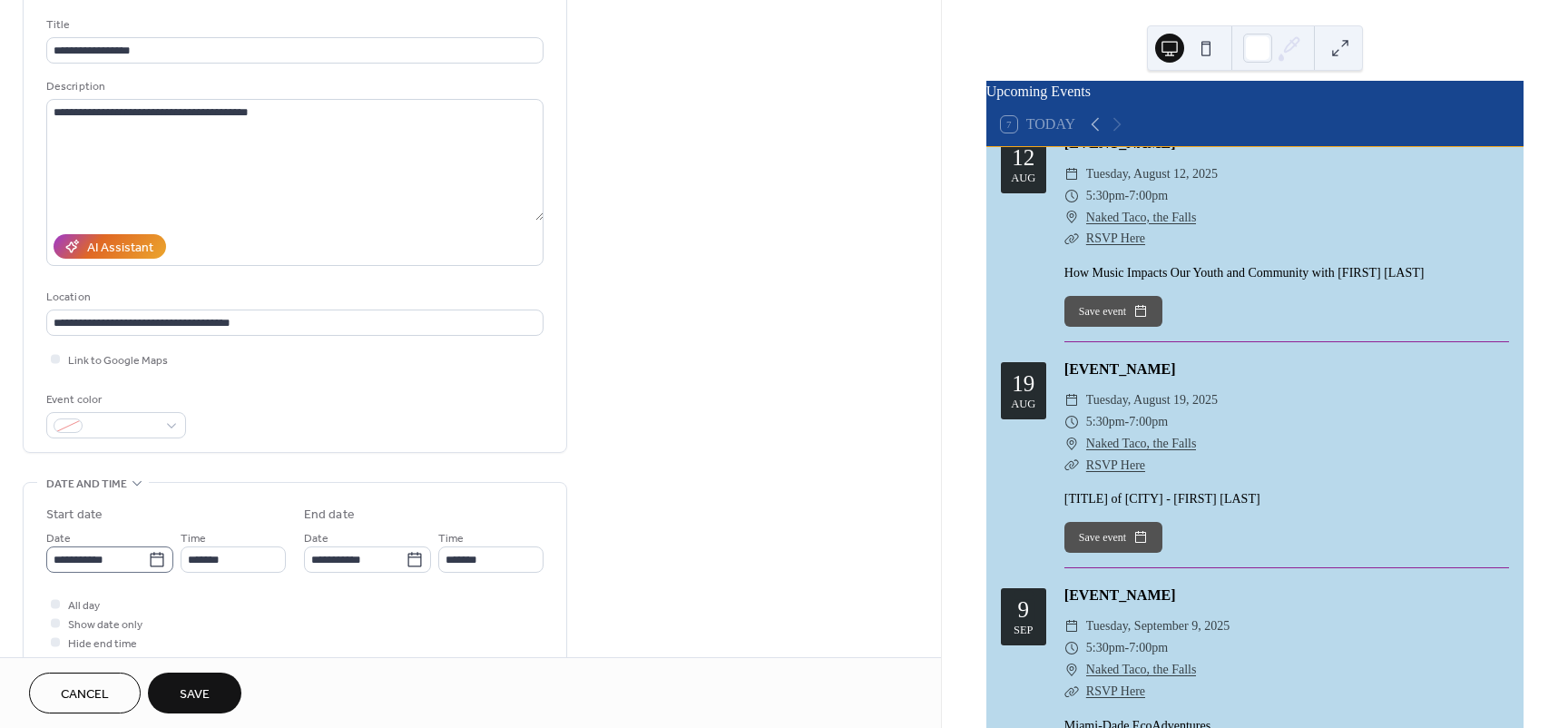 click 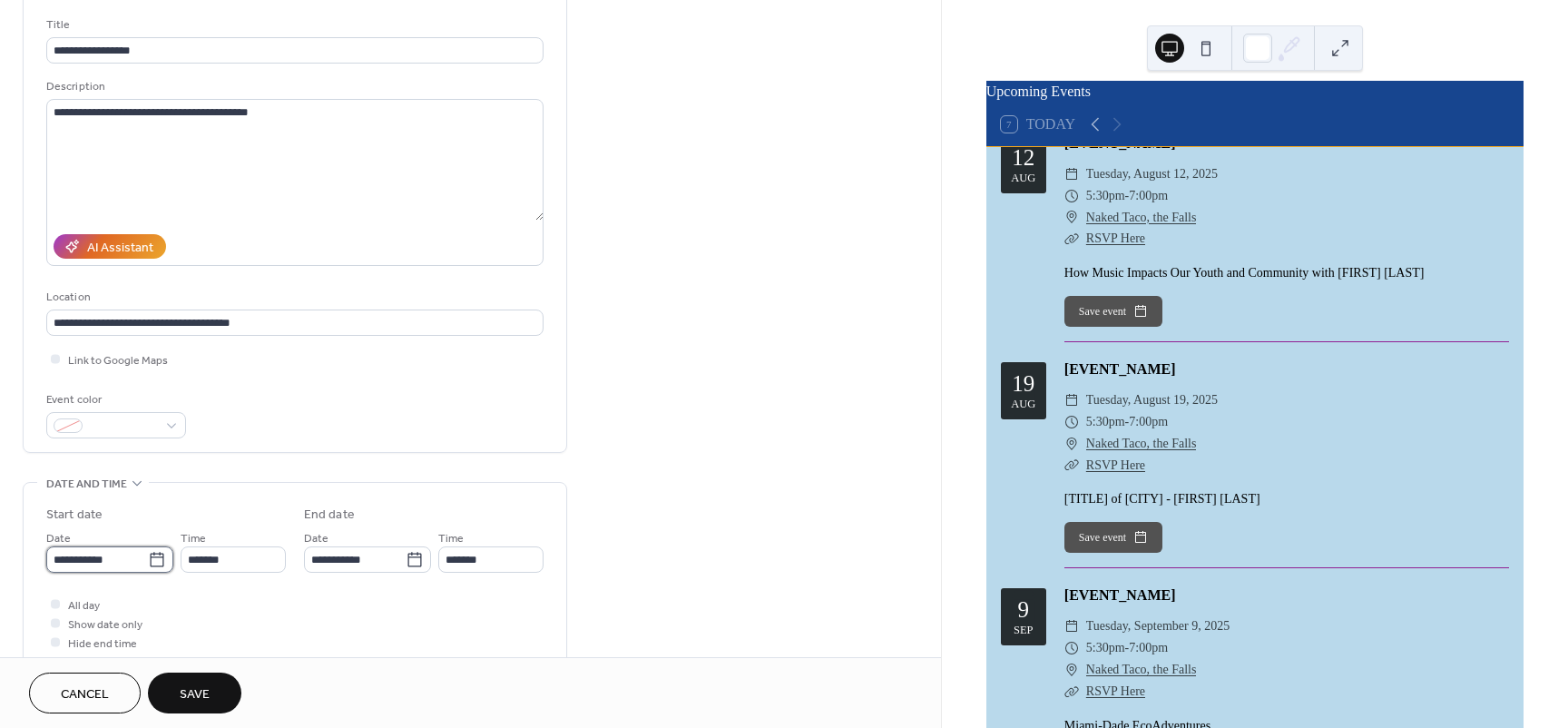 click on "**********" at bounding box center (97, 559) 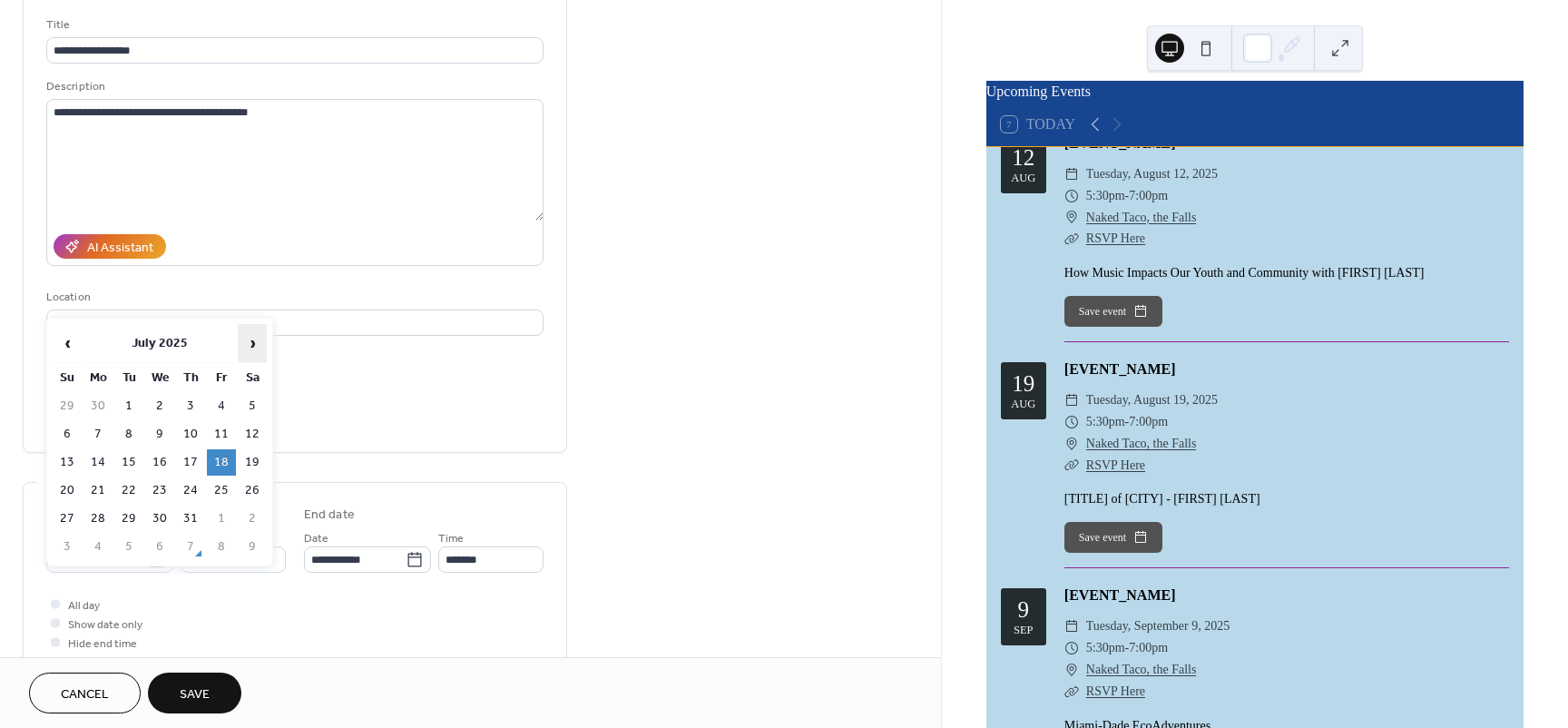click on "›" at bounding box center [252, 343] 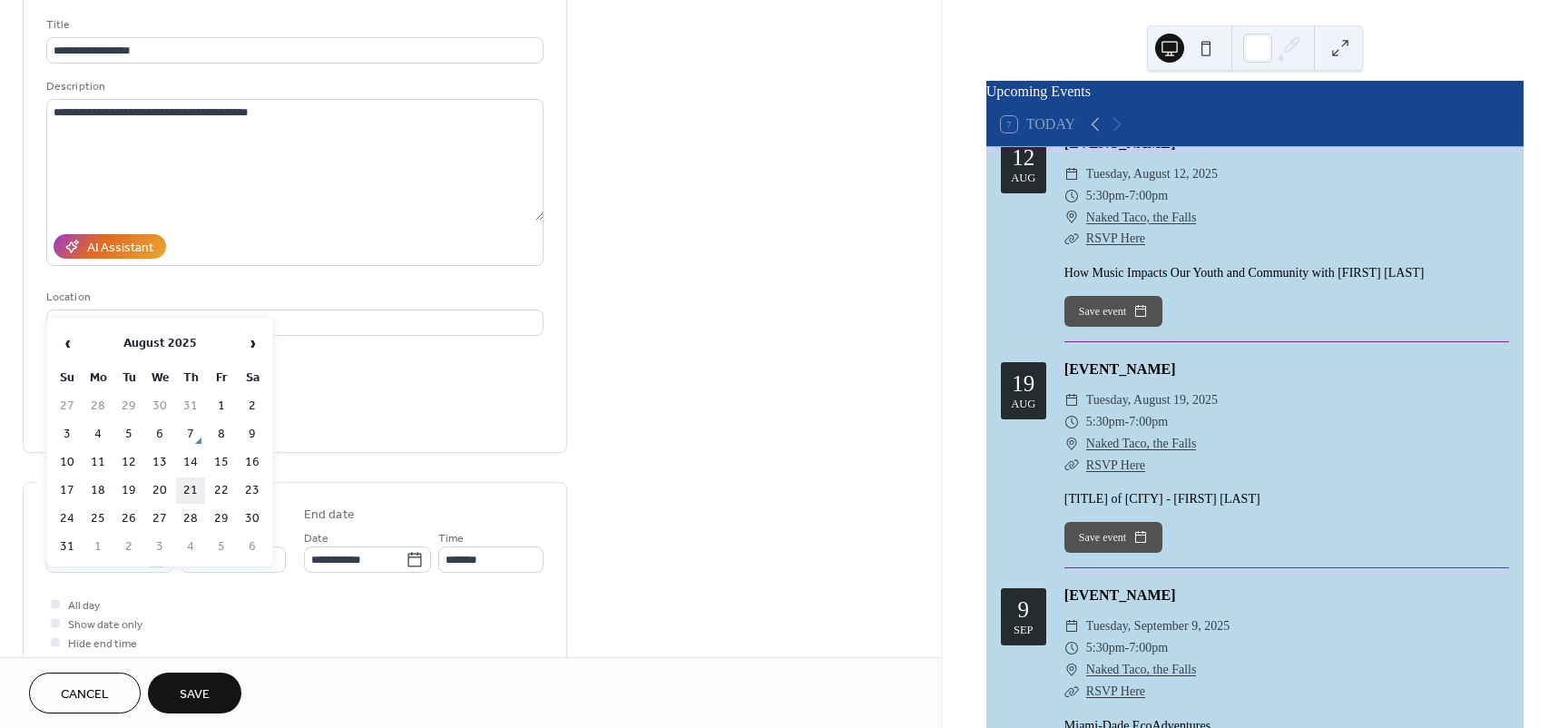 click on "21" at bounding box center (191, 490) 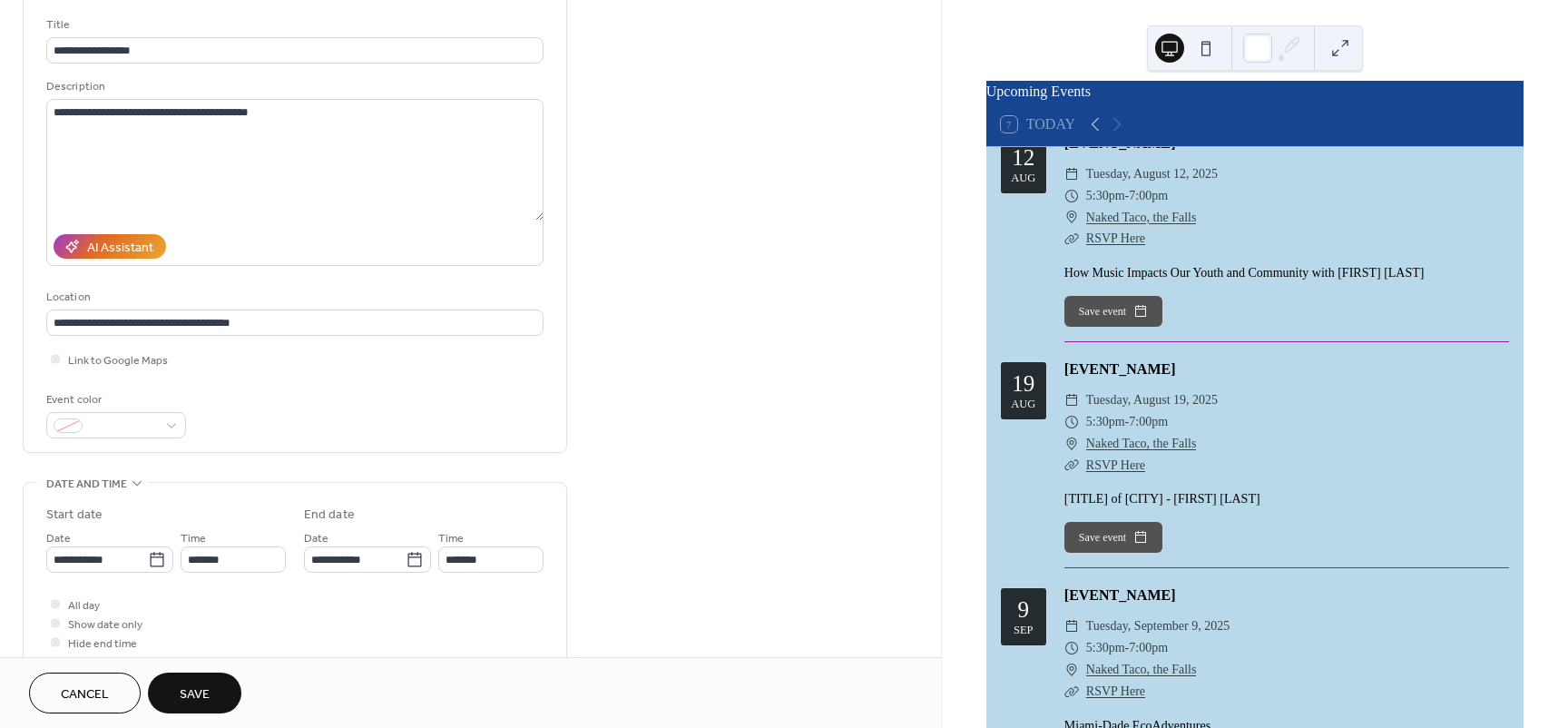 type on "**********" 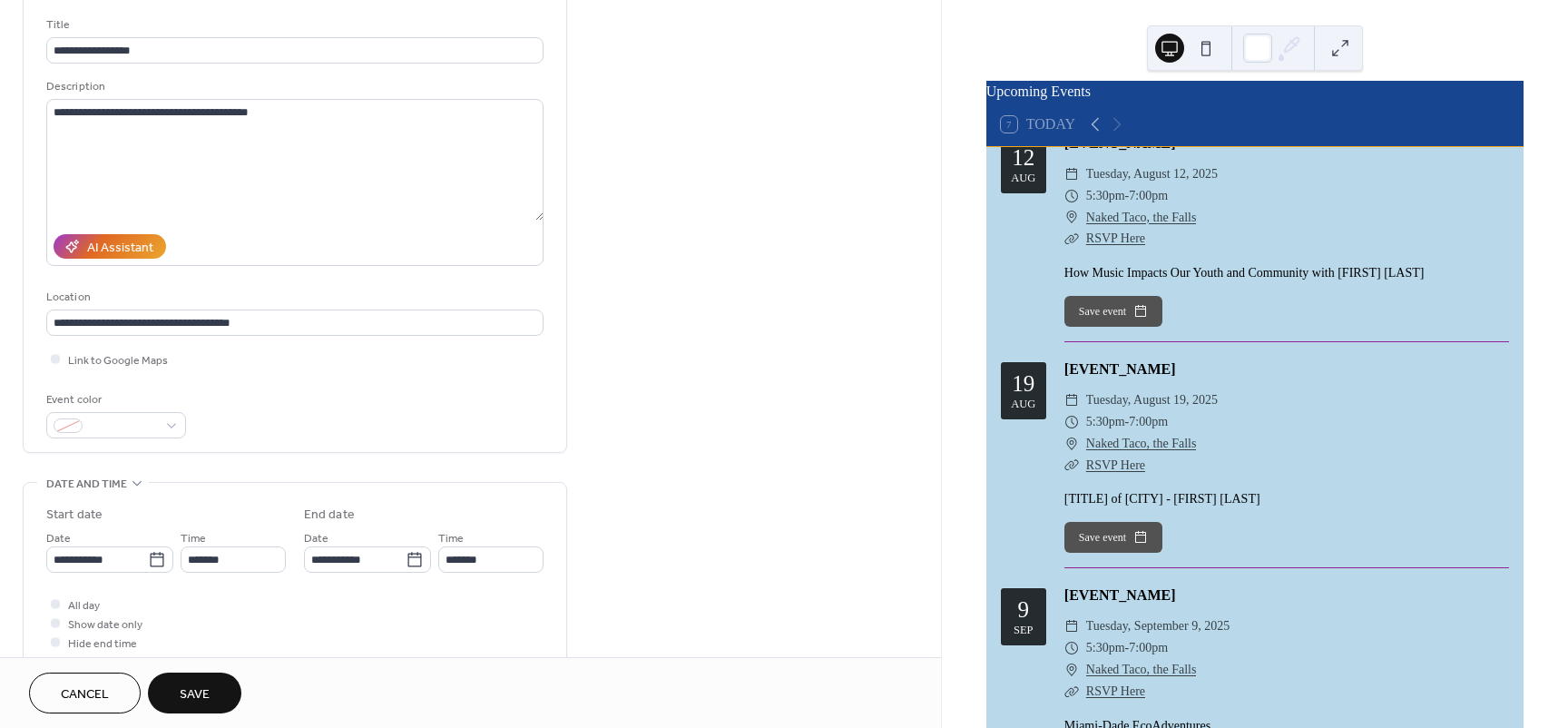 type on "**********" 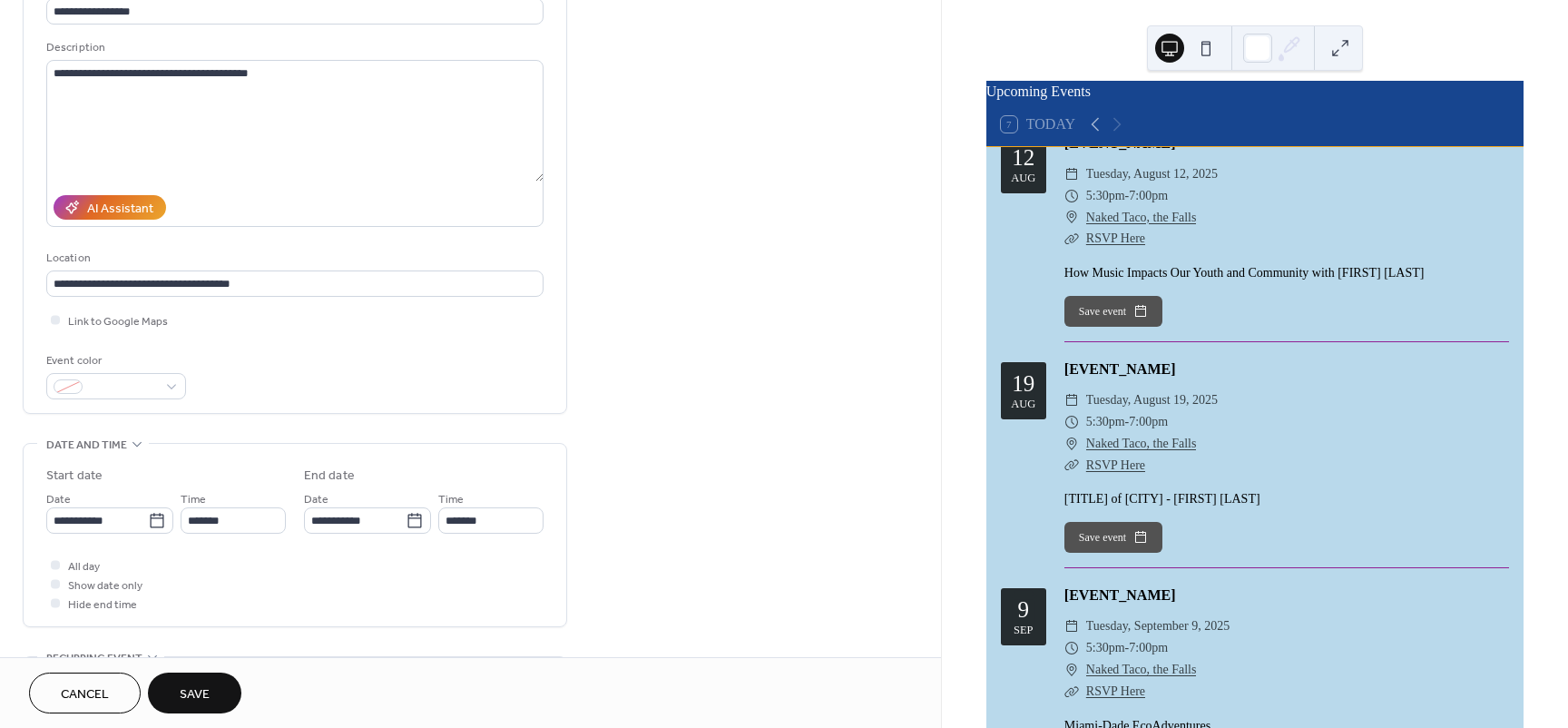 scroll, scrollTop: 163, scrollLeft: 0, axis: vertical 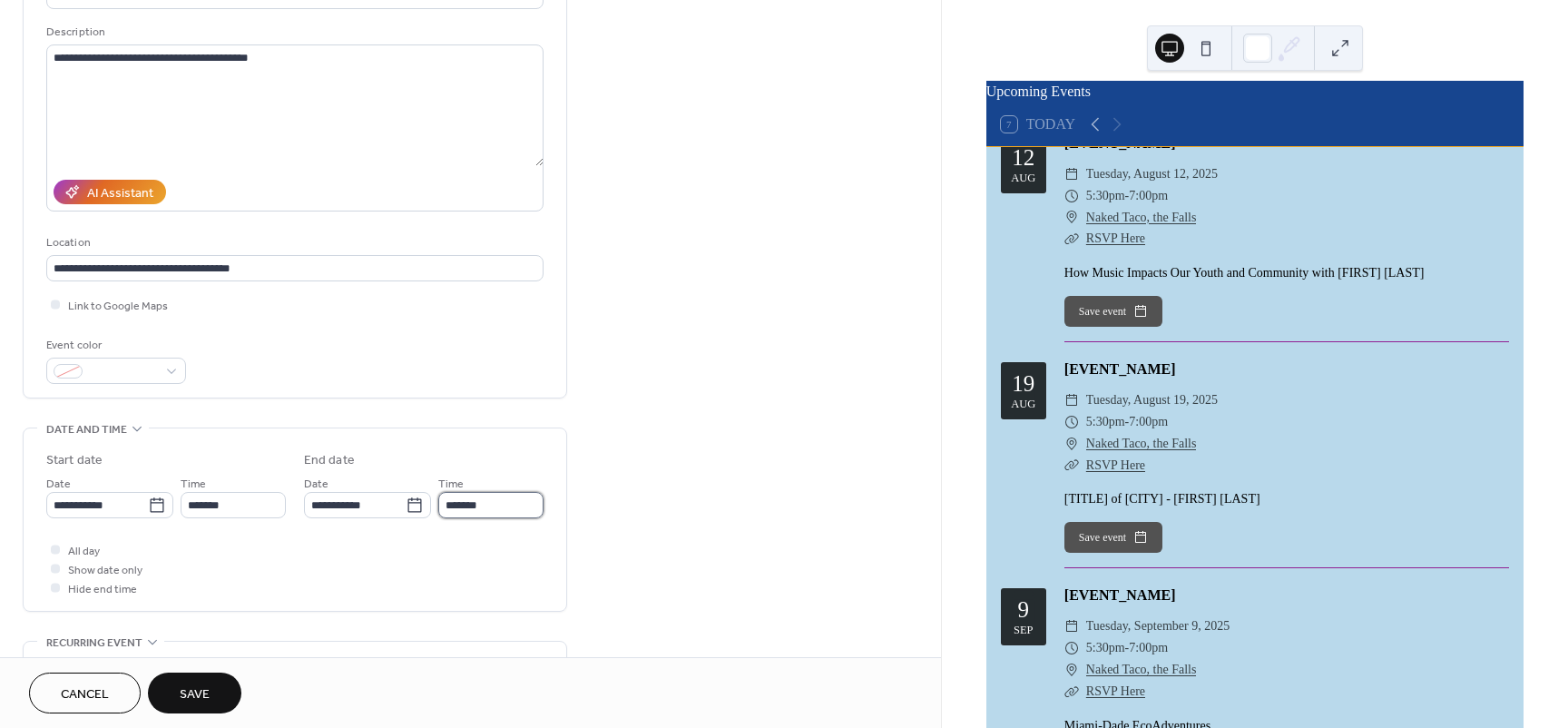 click on "*******" at bounding box center (491, 505) 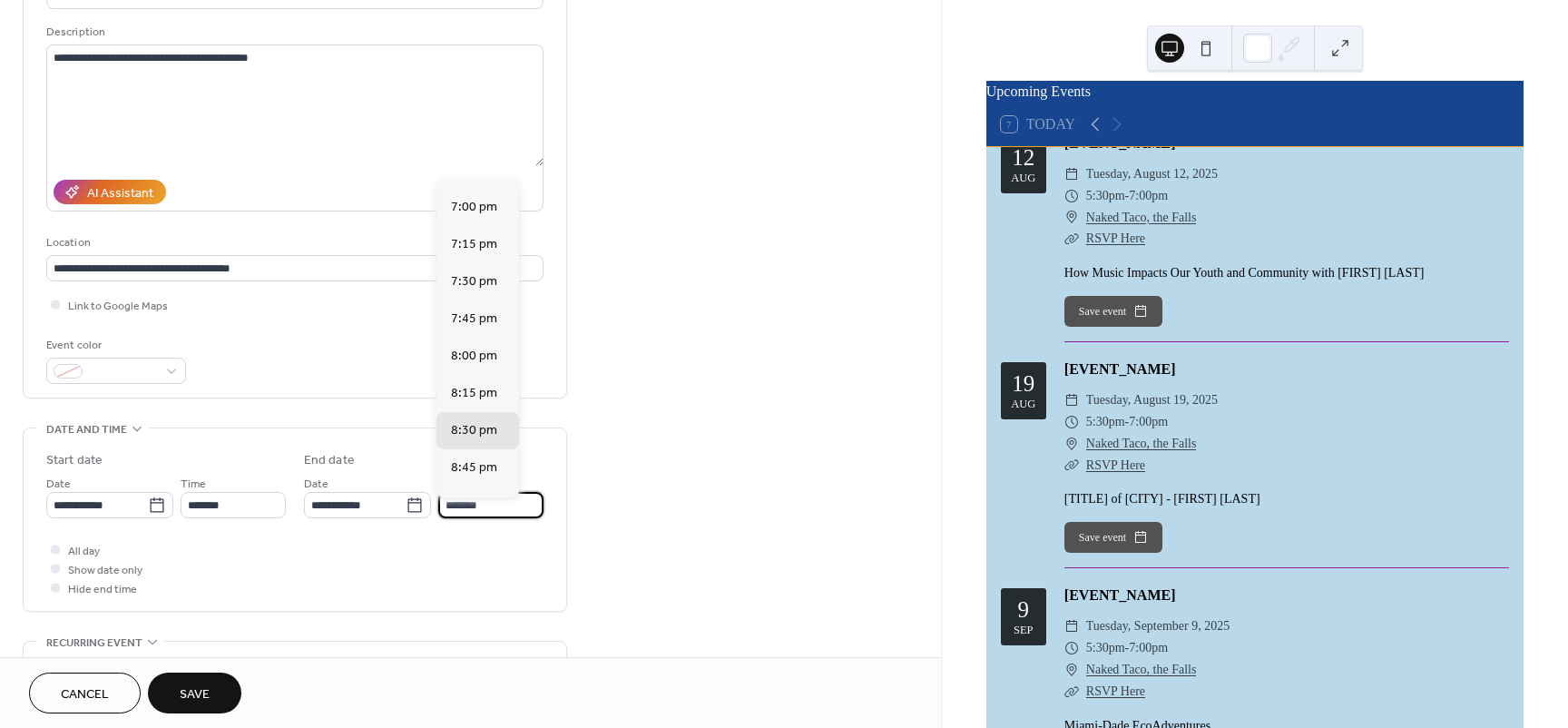 scroll, scrollTop: 159, scrollLeft: 0, axis: vertical 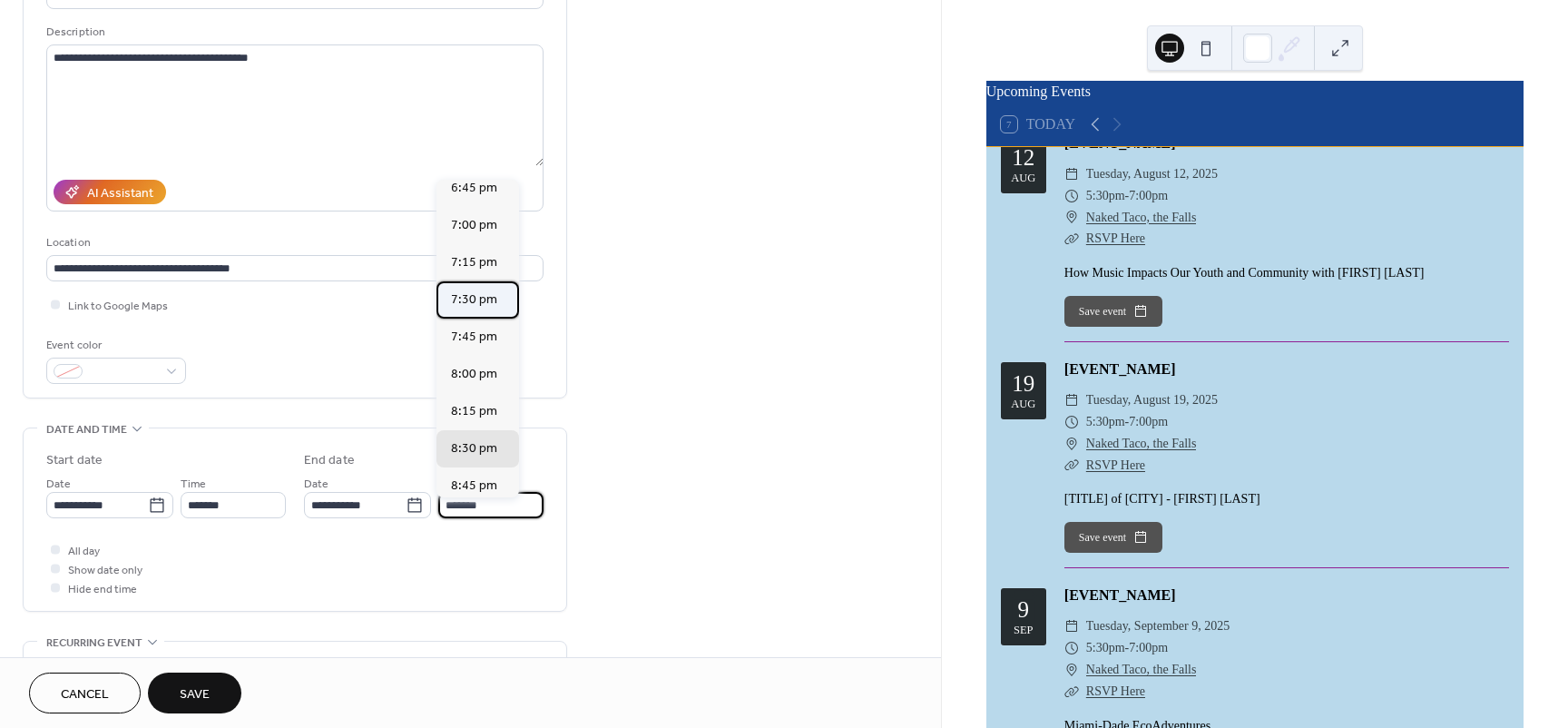 click on "7:30 pm" at bounding box center (474, 300) 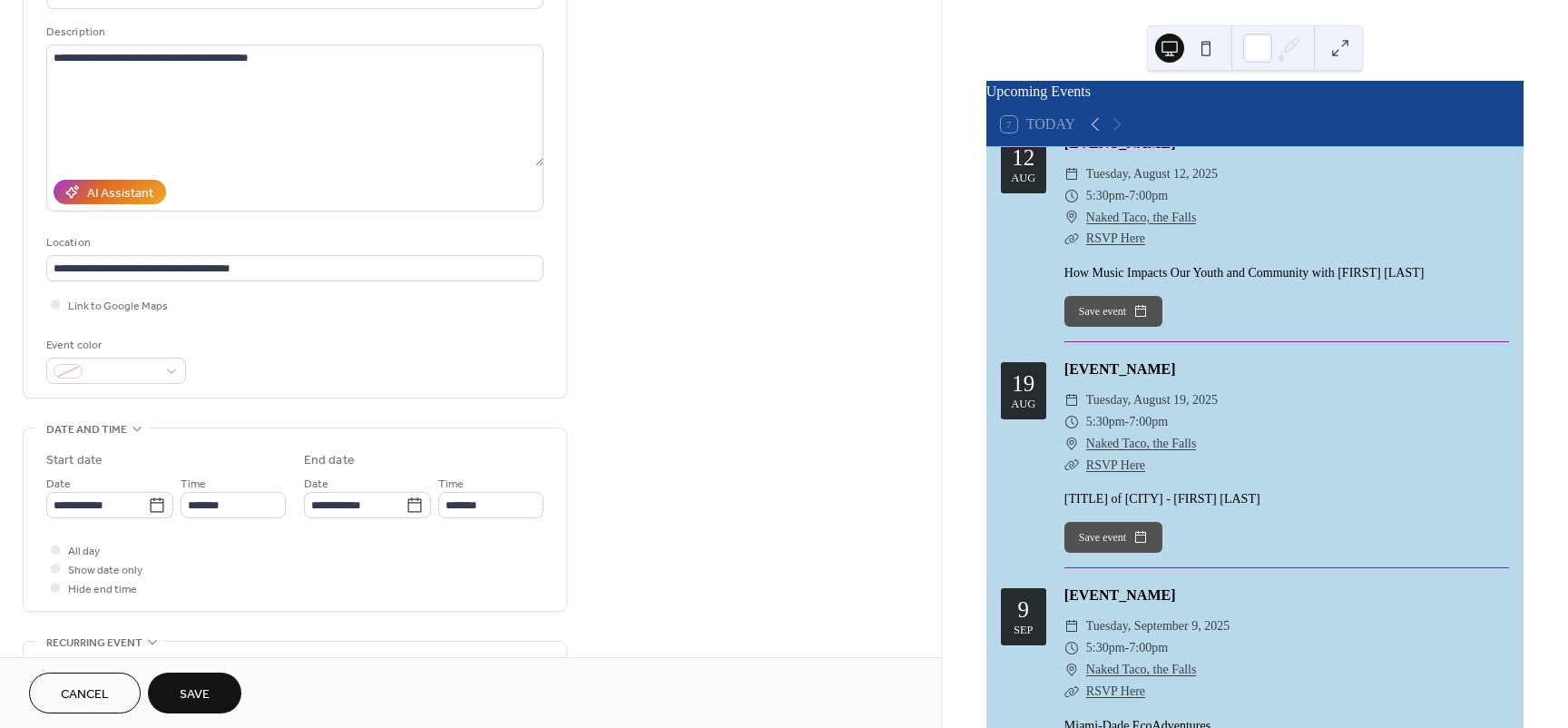 click on "All day Show date only Hide end time" at bounding box center (295, 568) 